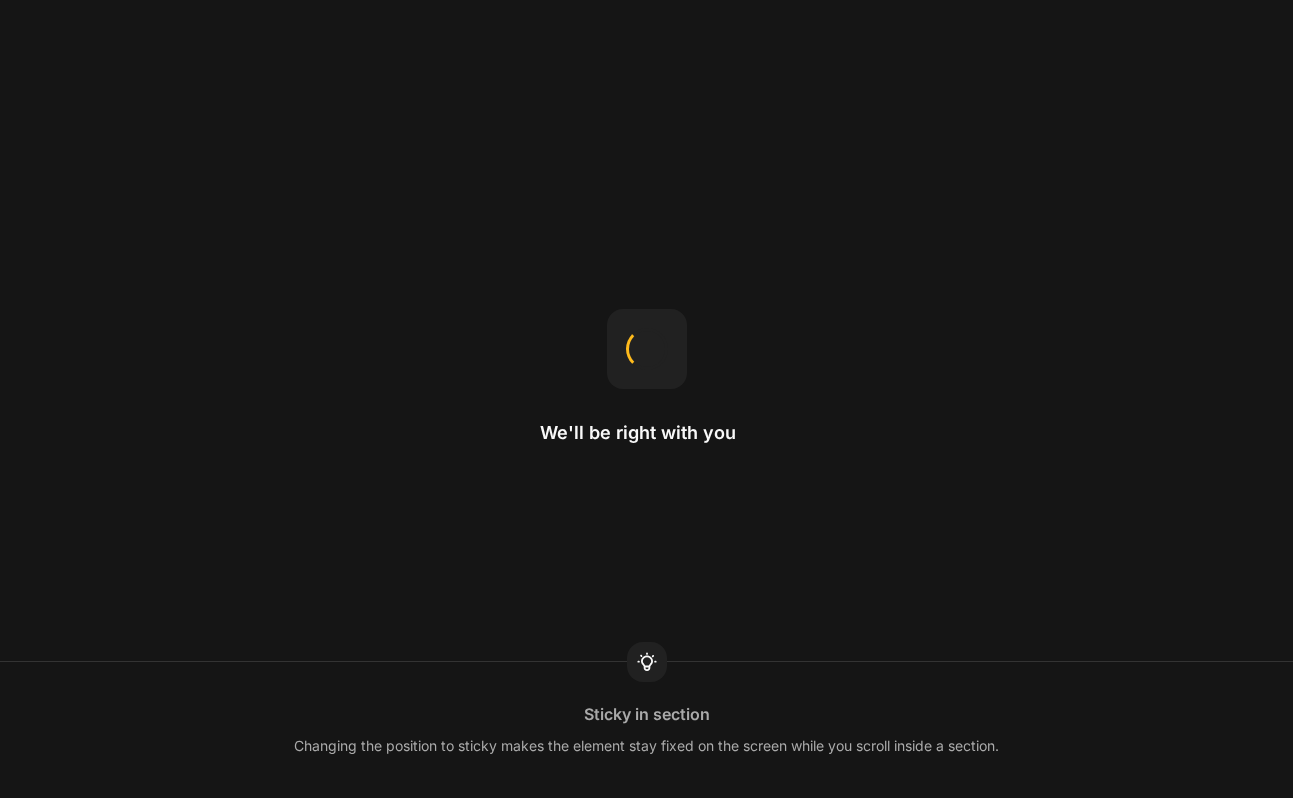 scroll, scrollTop: 0, scrollLeft: 0, axis: both 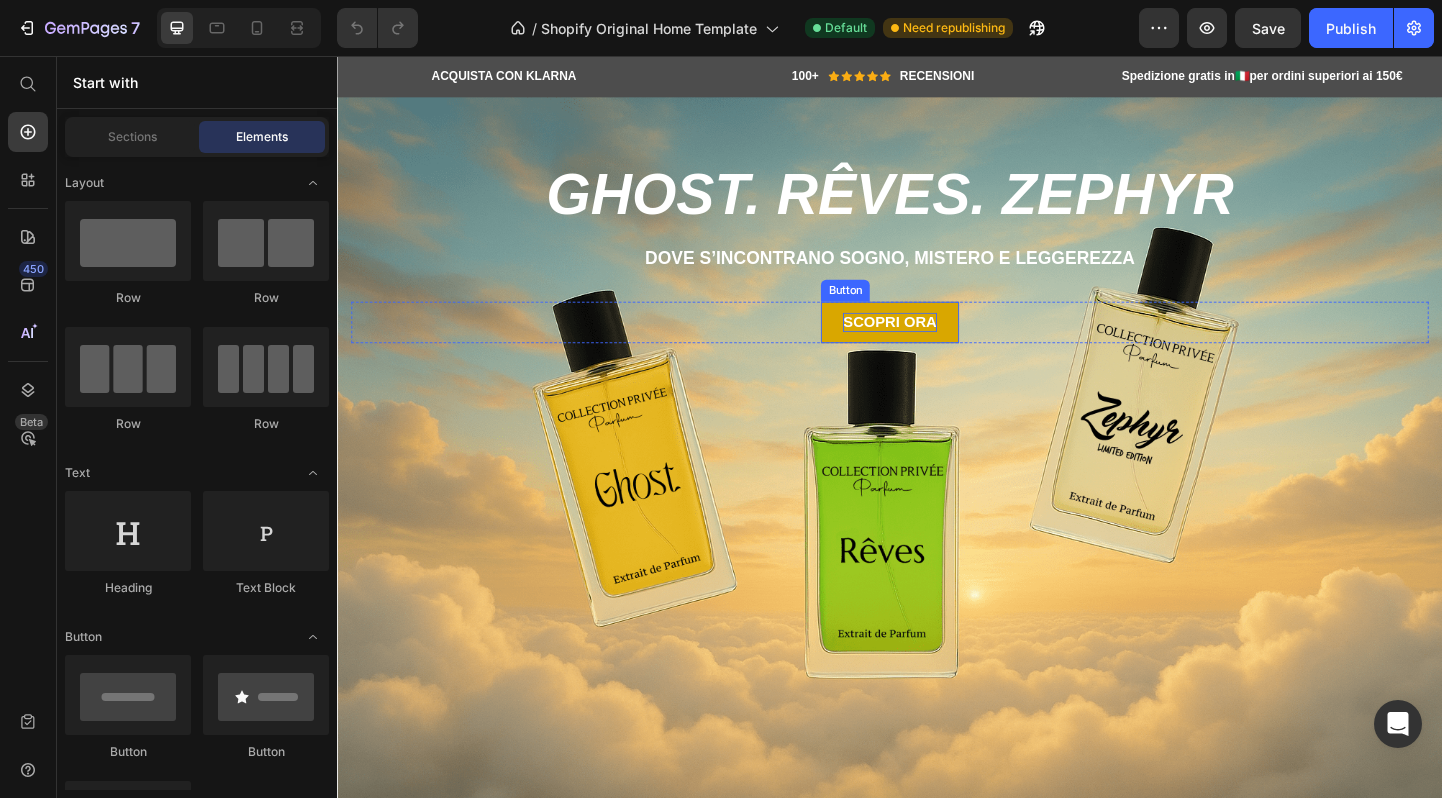 click on "Scopri ora" at bounding box center [936, 345] 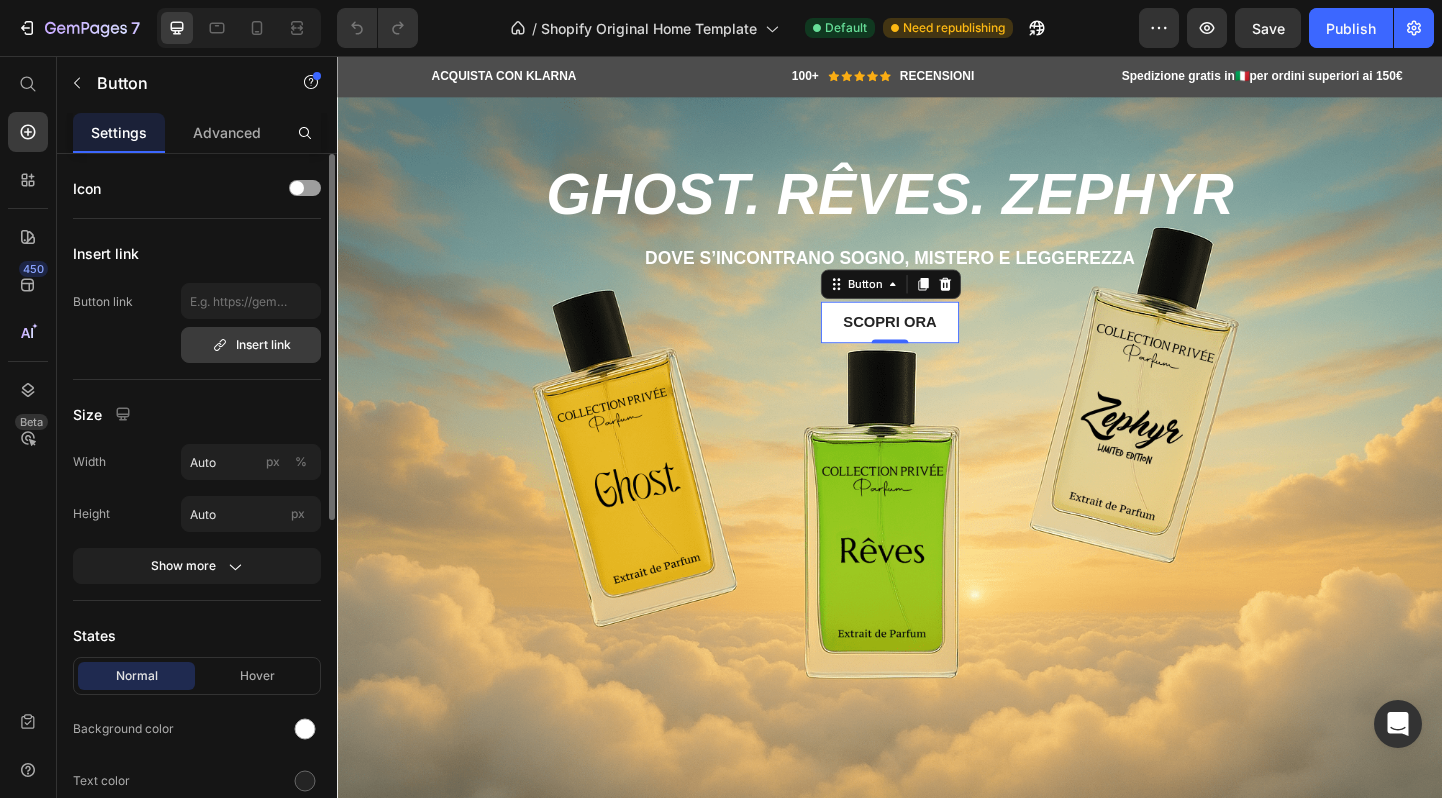 click on "Insert link" at bounding box center (251, 345) 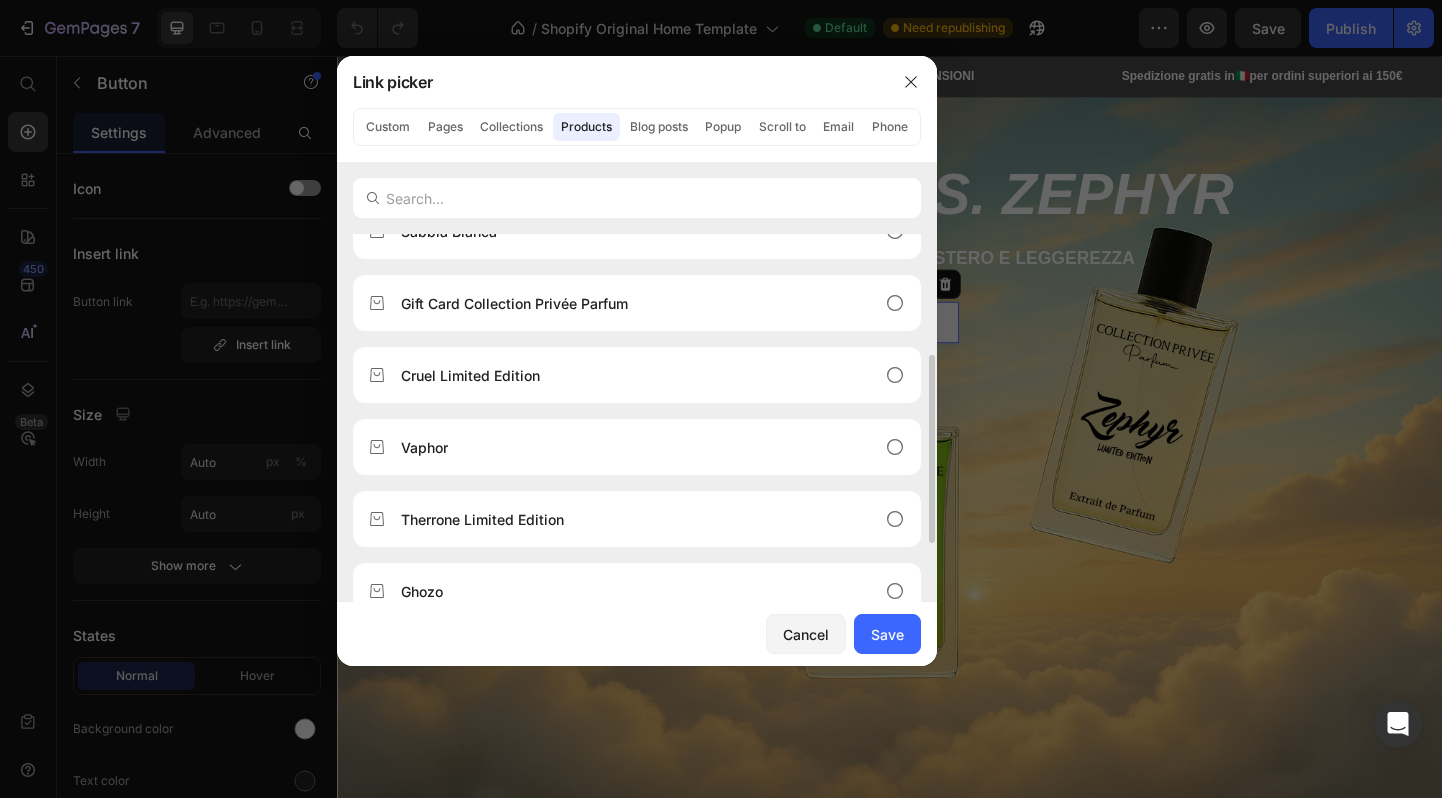 scroll, scrollTop: 249, scrollLeft: 0, axis: vertical 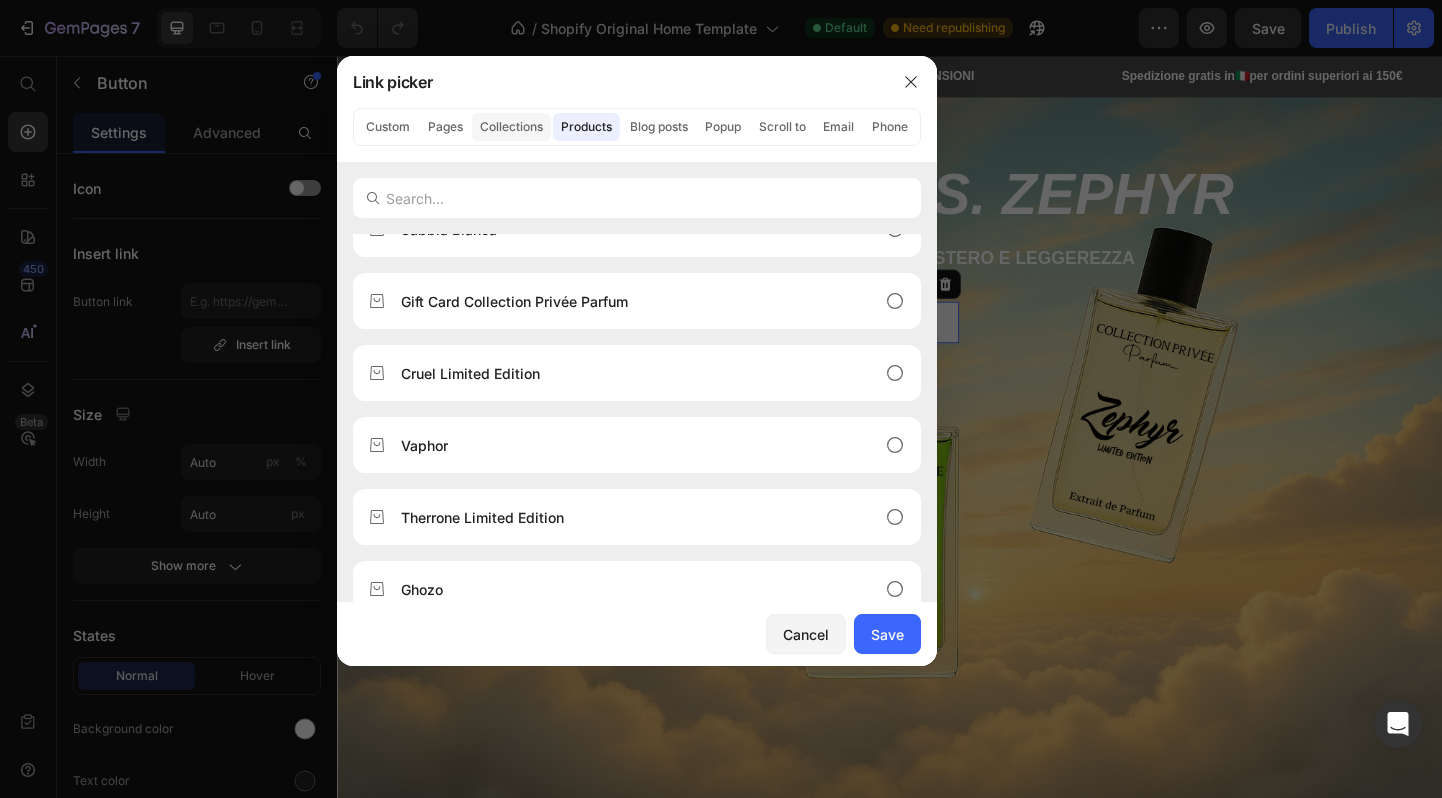 click on "Collections" 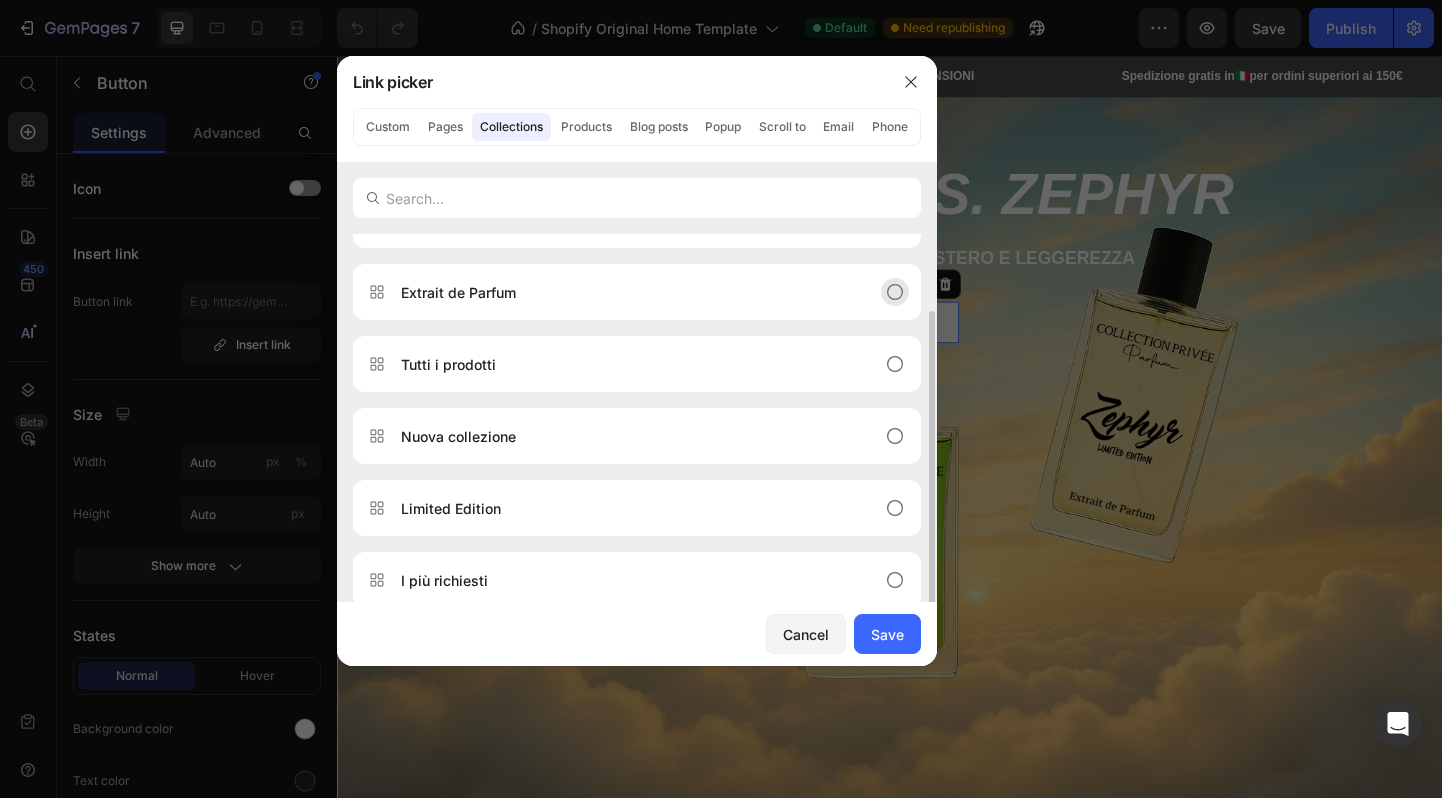 scroll, scrollTop: 64, scrollLeft: 0, axis: vertical 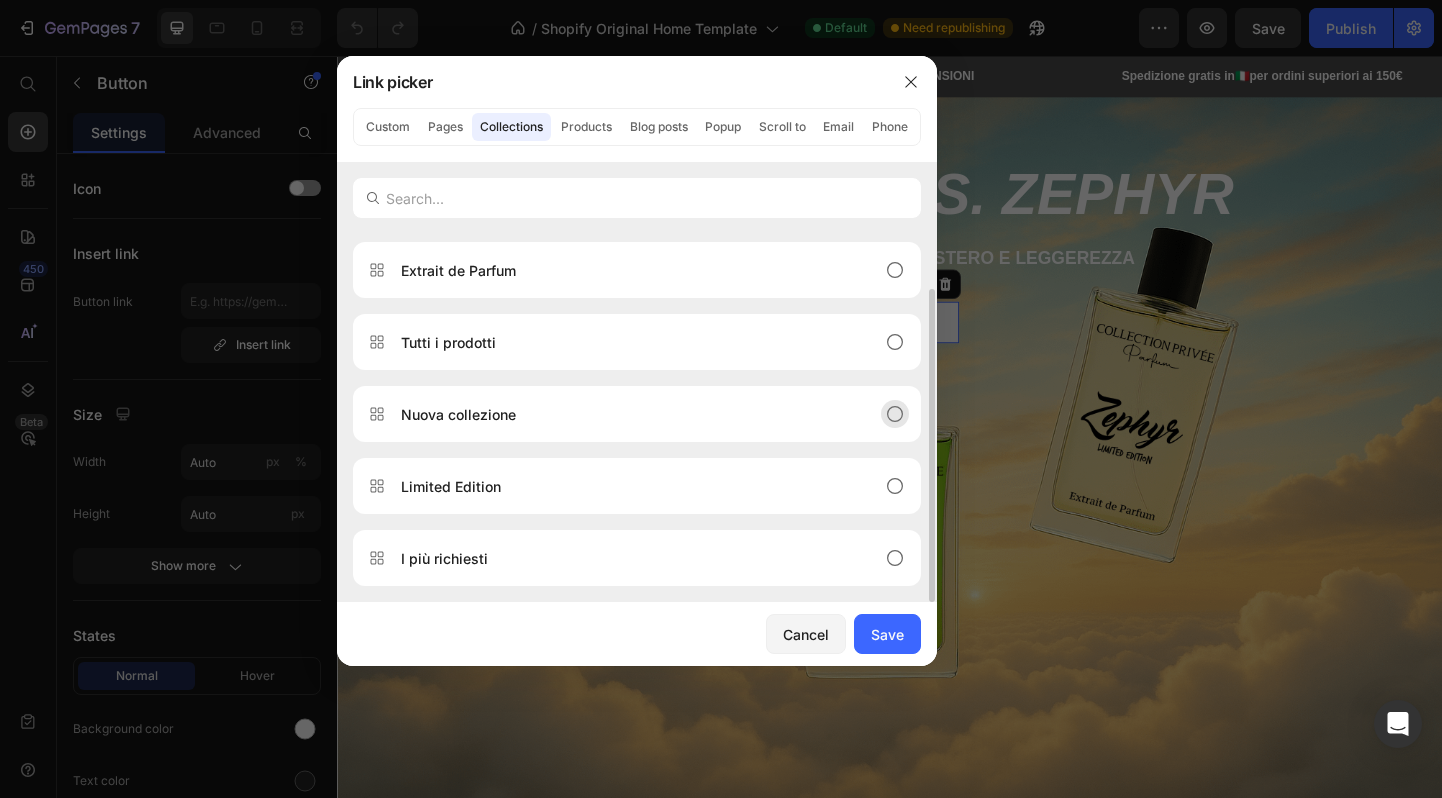 click on "Nuova collezione" at bounding box center (621, 414) 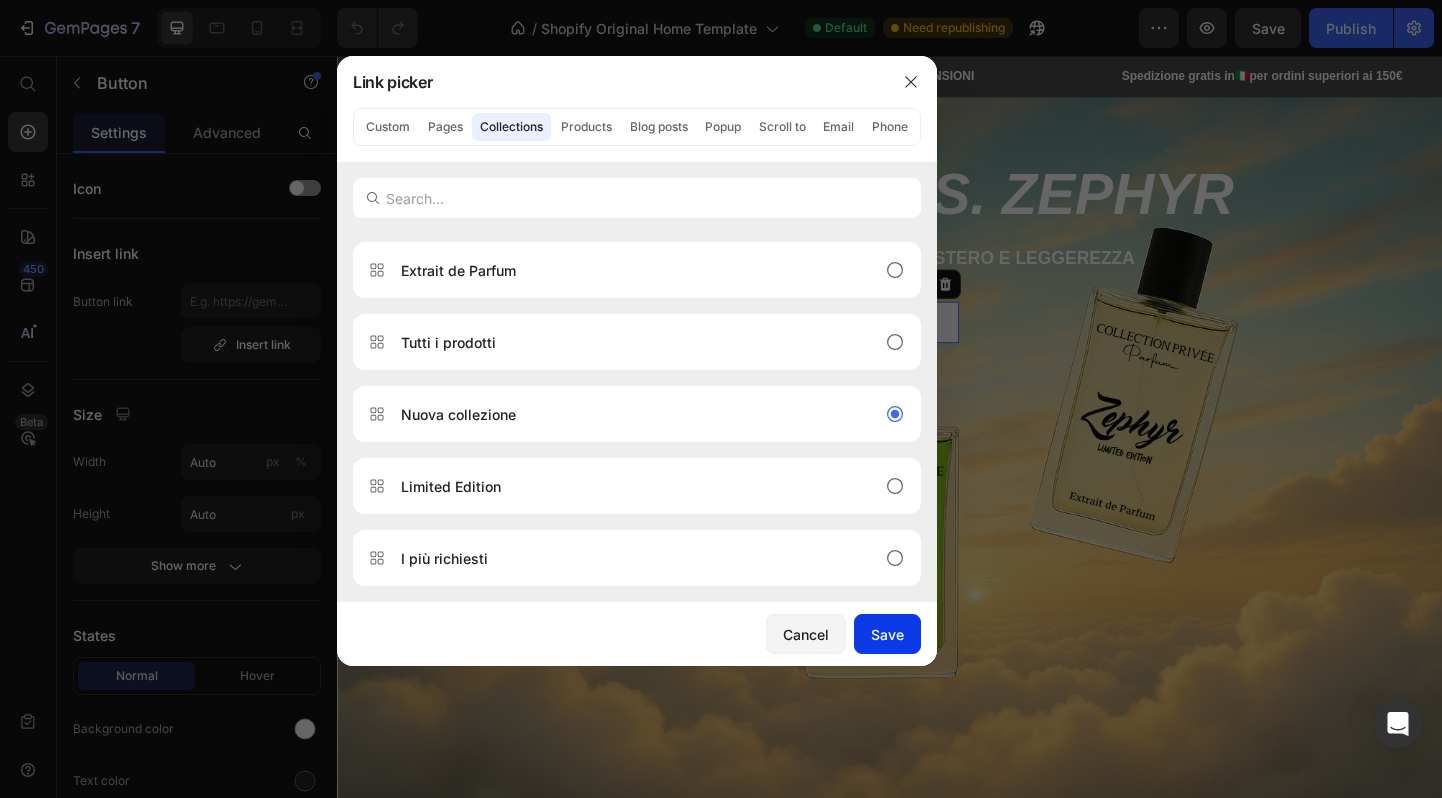 click on "Save" at bounding box center [887, 634] 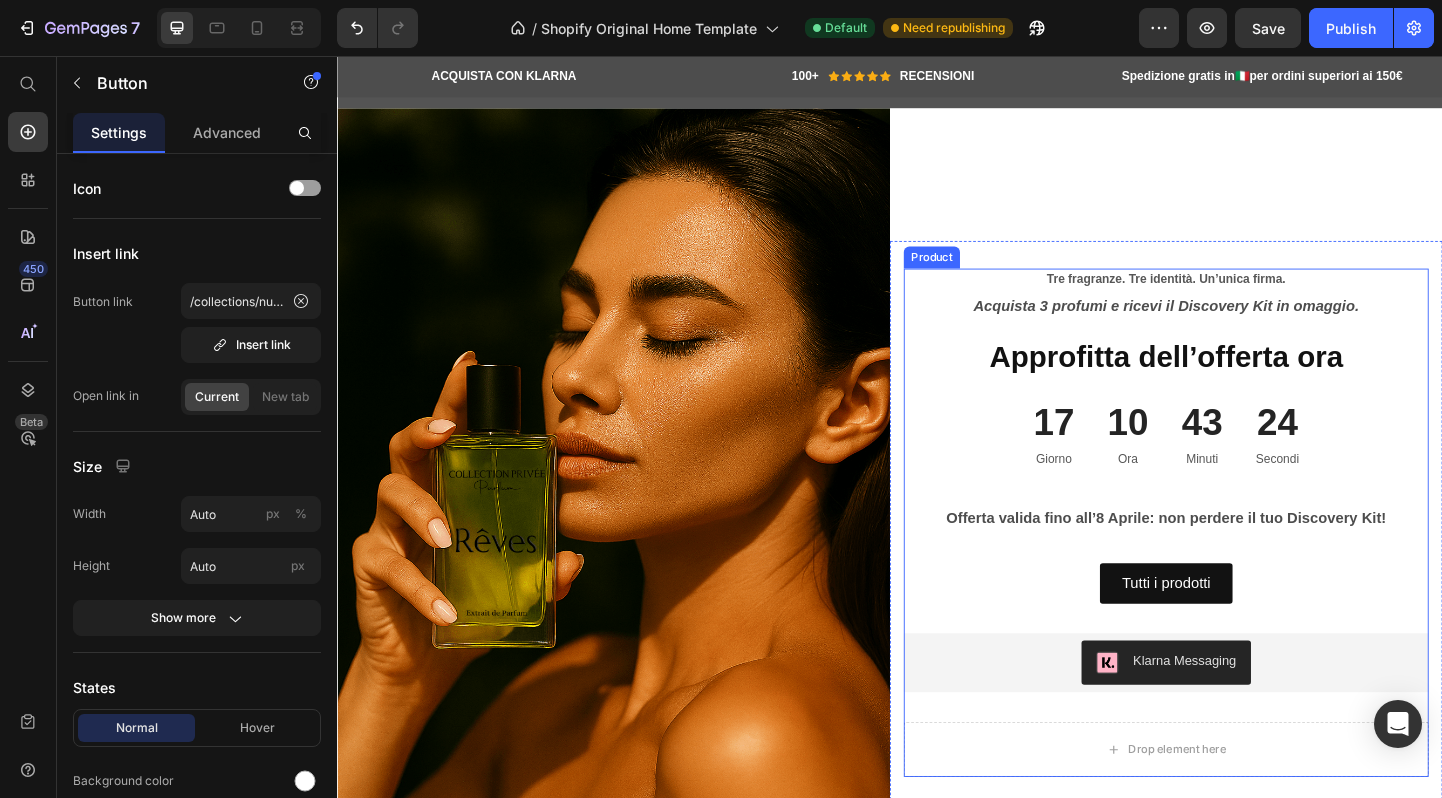 scroll, scrollTop: 1403, scrollLeft: 0, axis: vertical 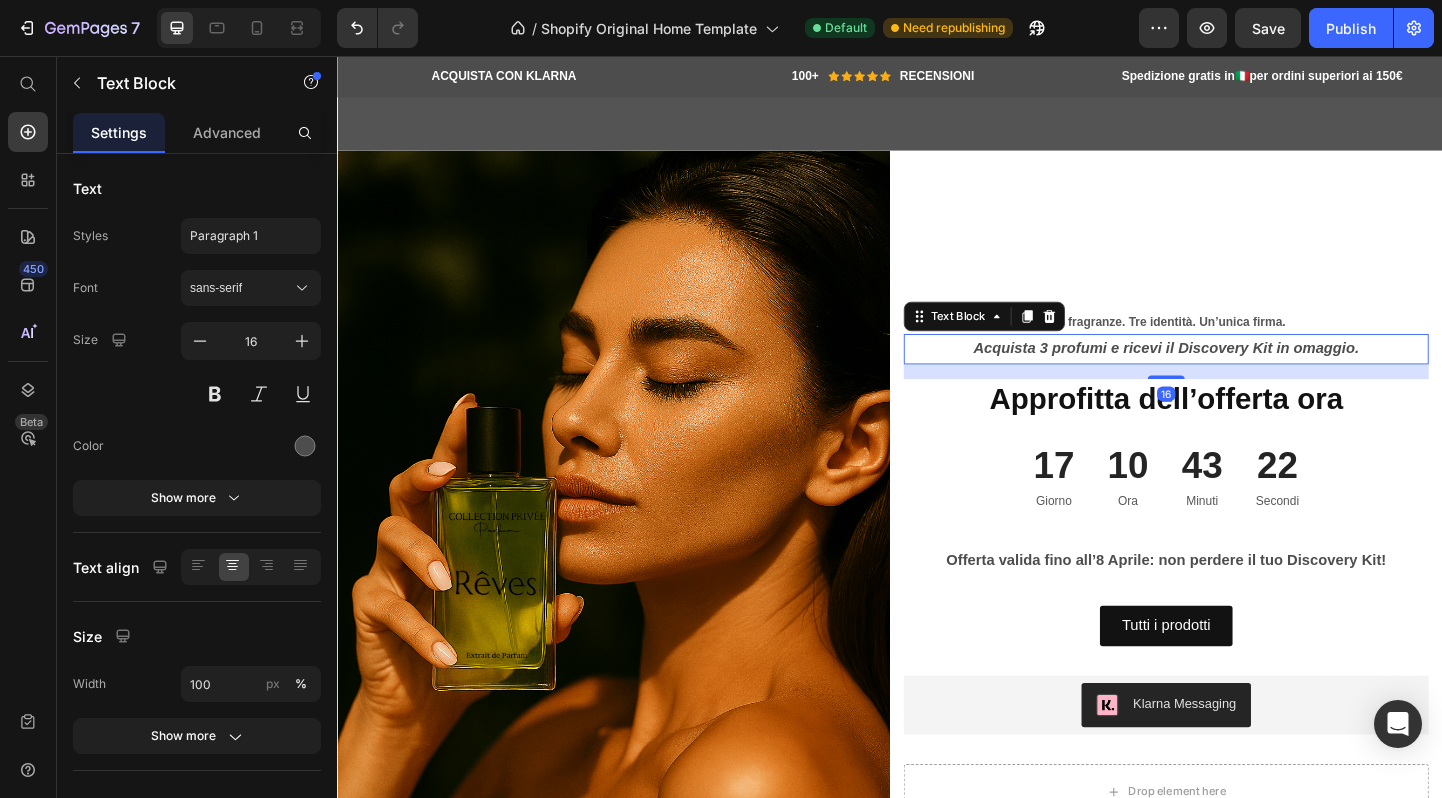 click on "Acquista 3 profumi e ricevi il Discovery Kit in omaggio." at bounding box center (1237, 373) 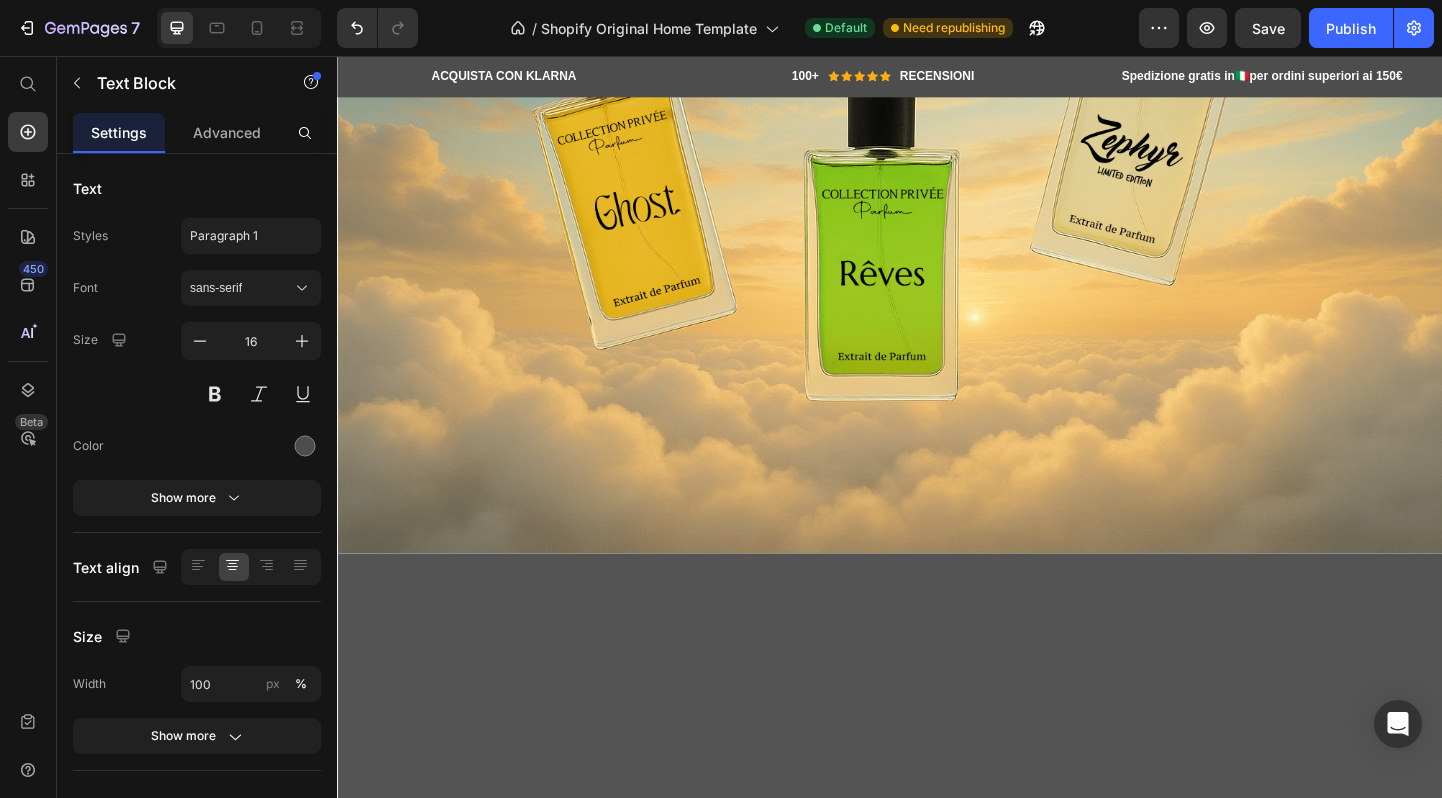 scroll, scrollTop: 0, scrollLeft: 0, axis: both 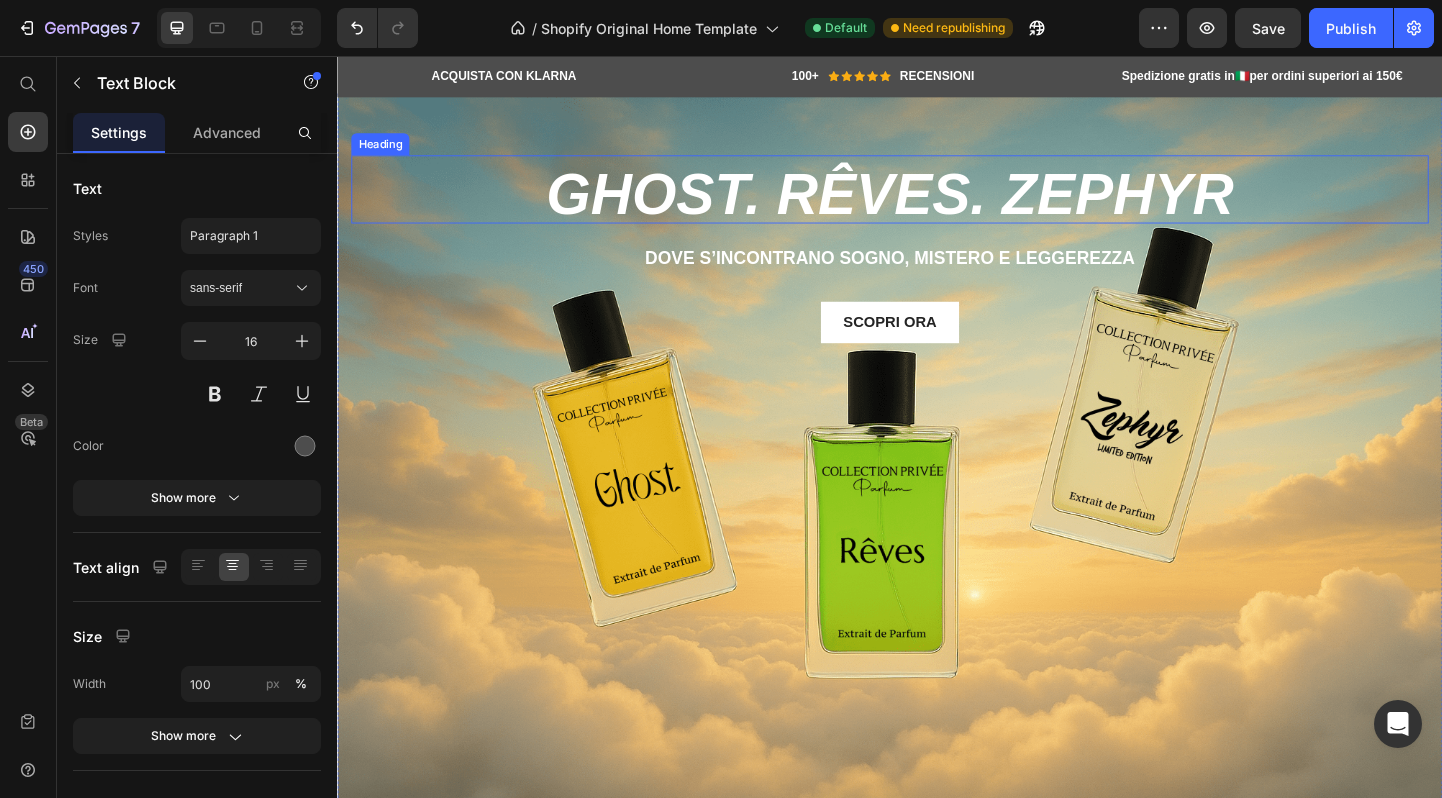 click on "Ghost. Rêves. Zephyr" at bounding box center (937, 201) 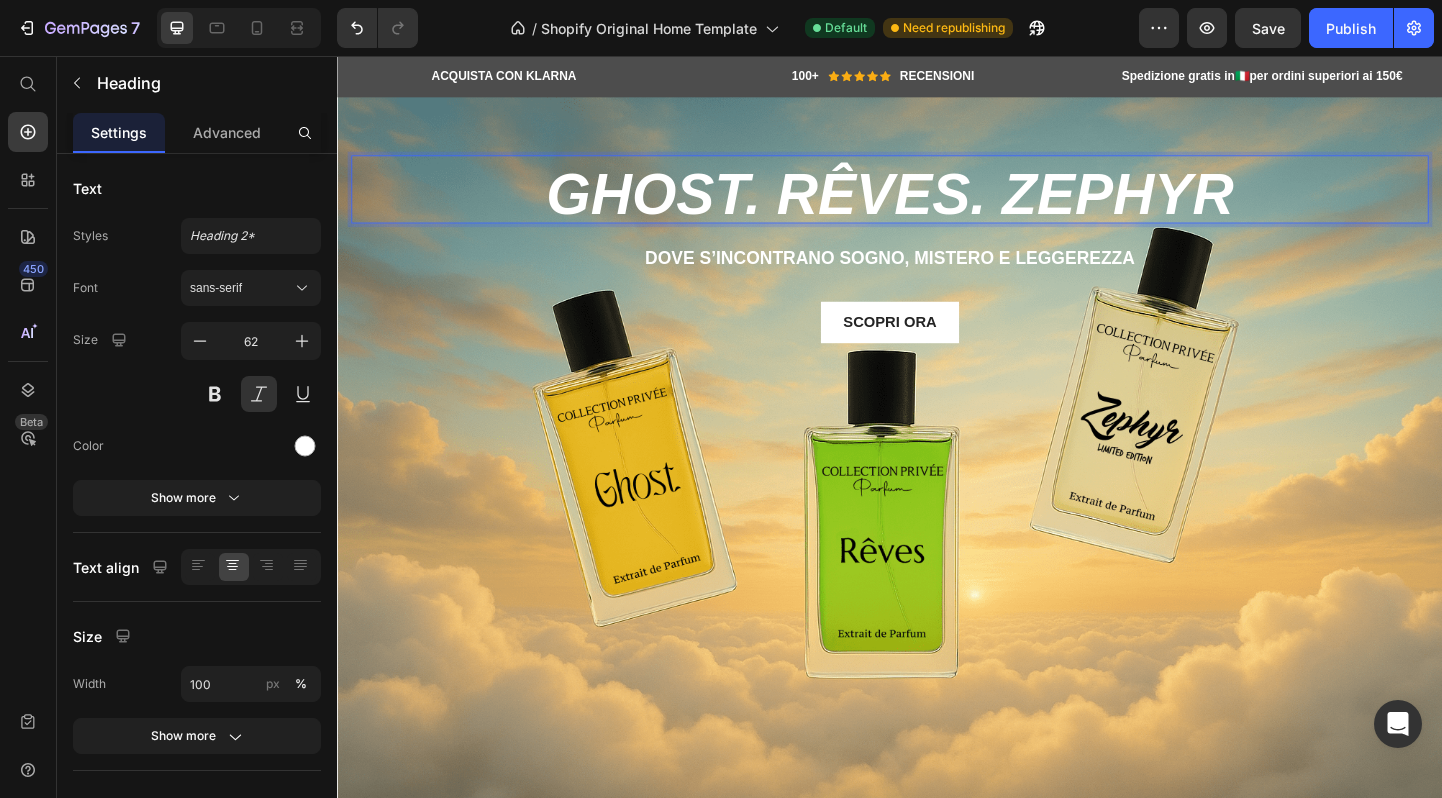 click on "Ghost. Rêves. Zephyr" at bounding box center (937, 201) 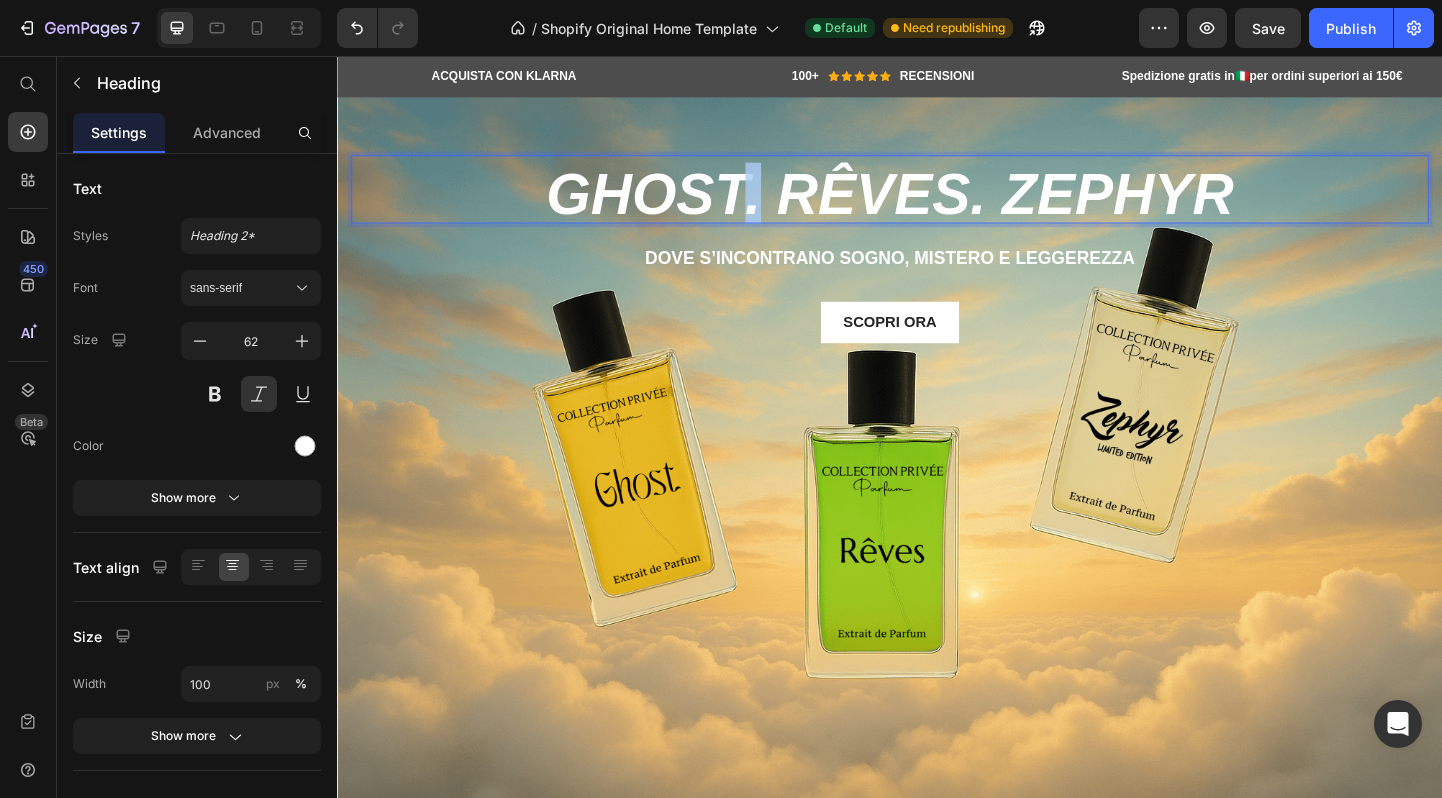 click on "Ghost. Rêves. Zephyr" at bounding box center [937, 207] 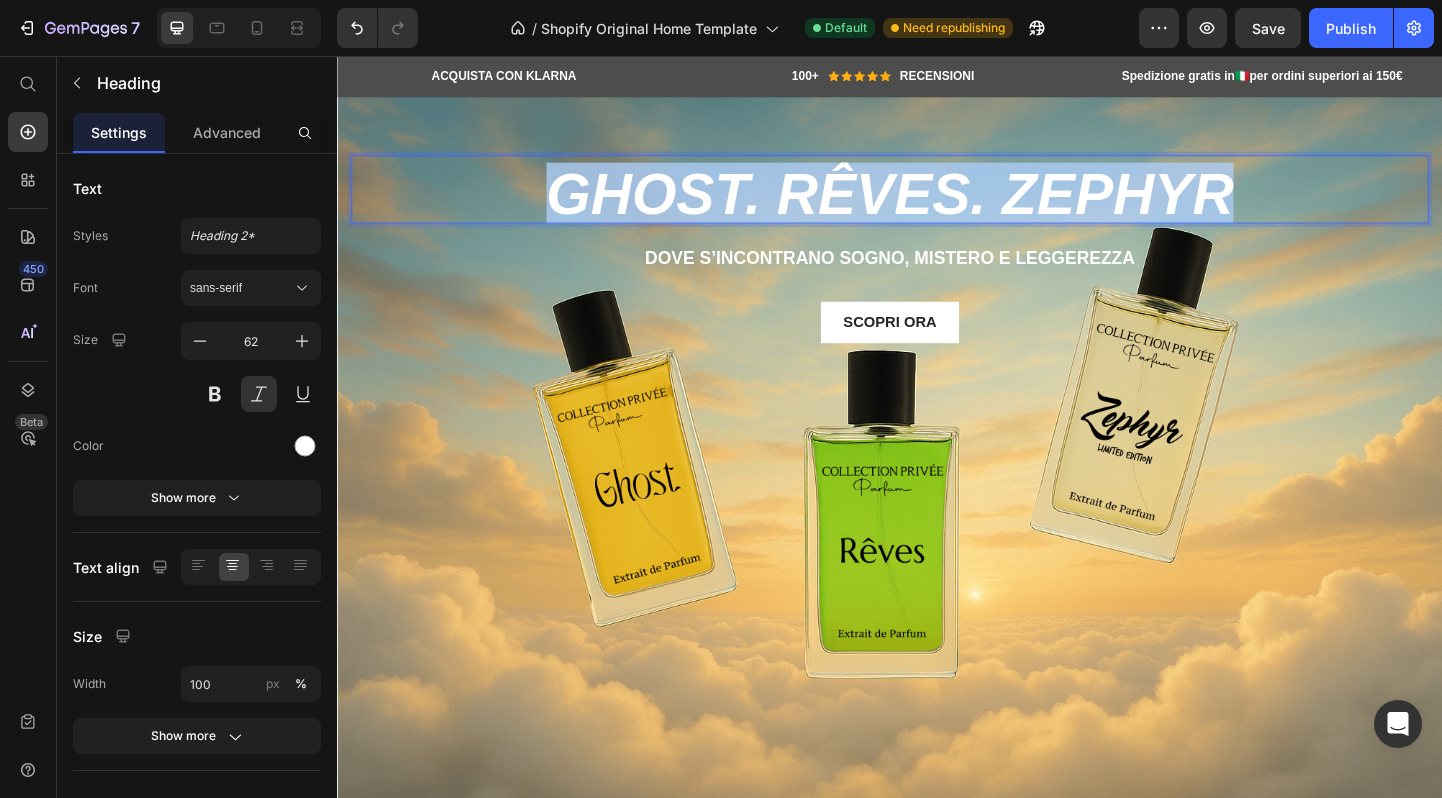 click on "Ghost. Rêves. Zephyr" at bounding box center (937, 207) 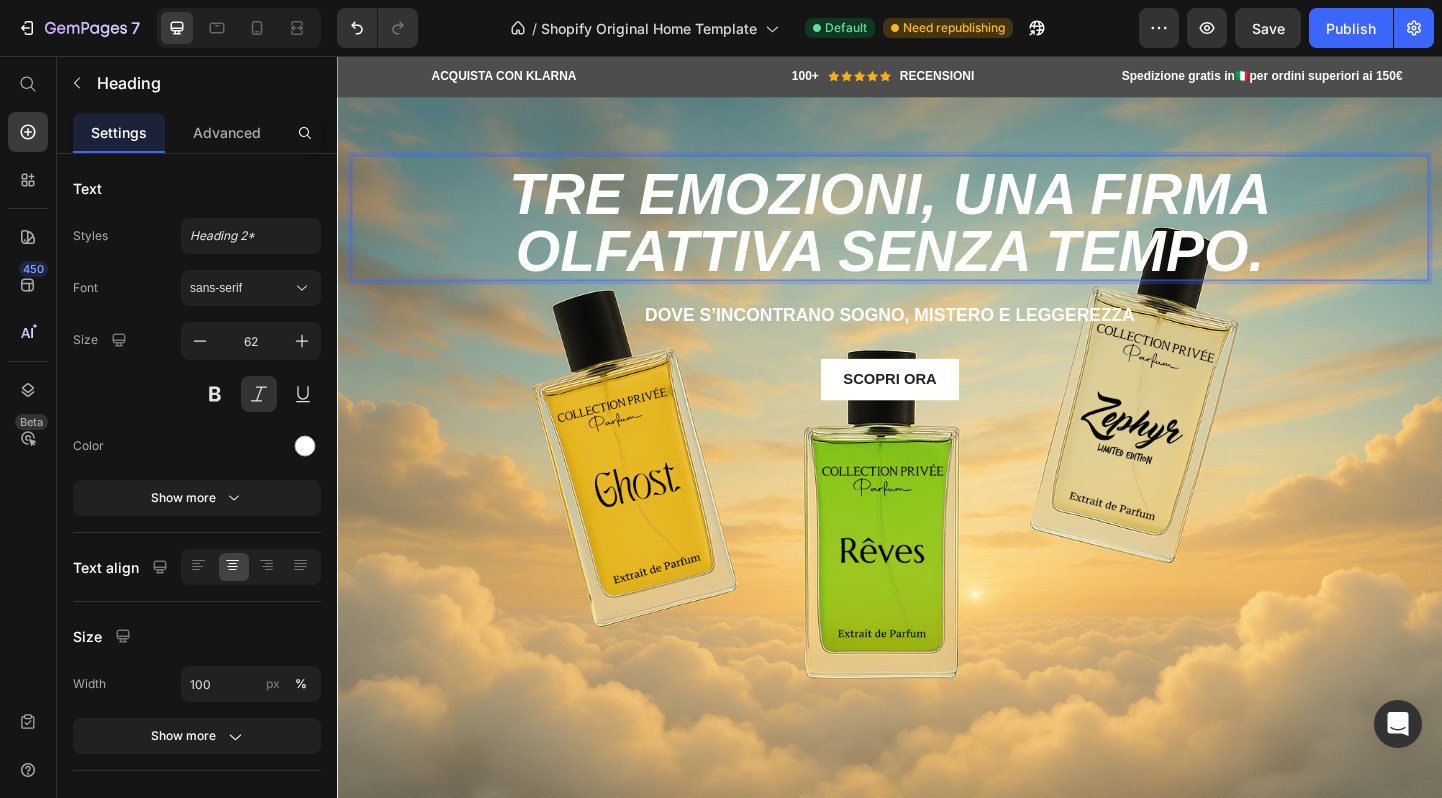 scroll, scrollTop: 4, scrollLeft: 0, axis: vertical 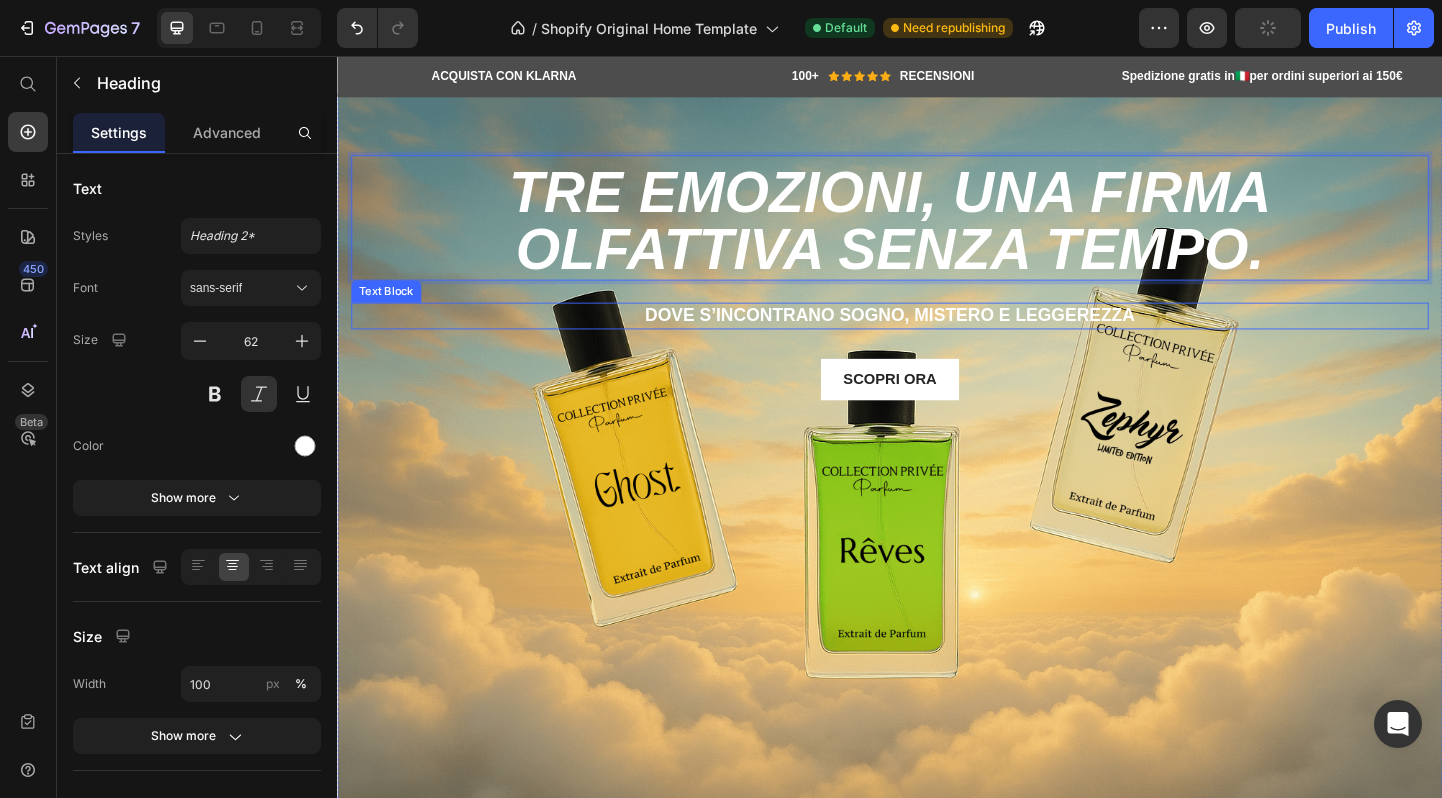 click on "Dove s’incontrano sogno, mistero e leggerezza" at bounding box center [937, 338] 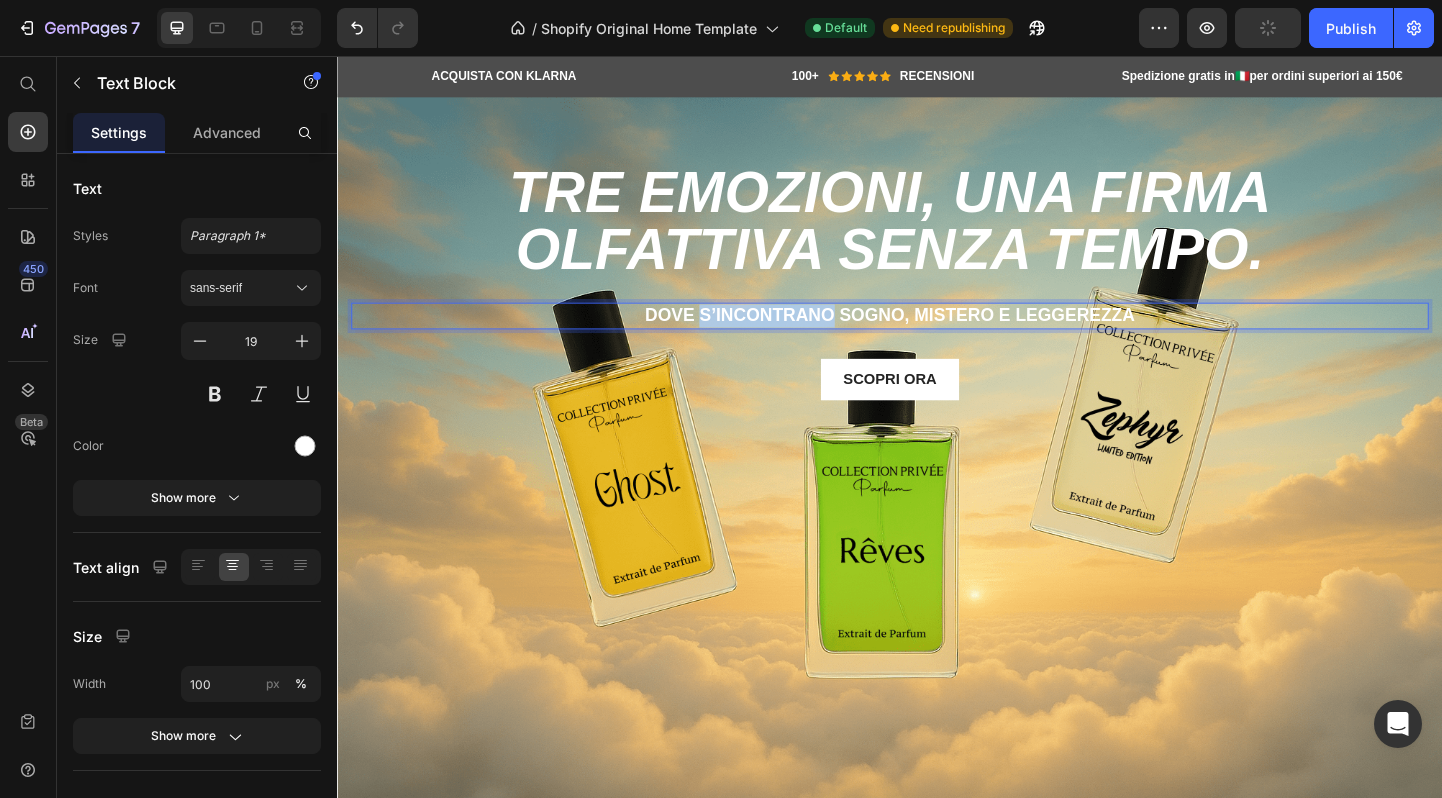 click on "Dove s’incontrano sogno, mistero e leggerezza" at bounding box center (937, 338) 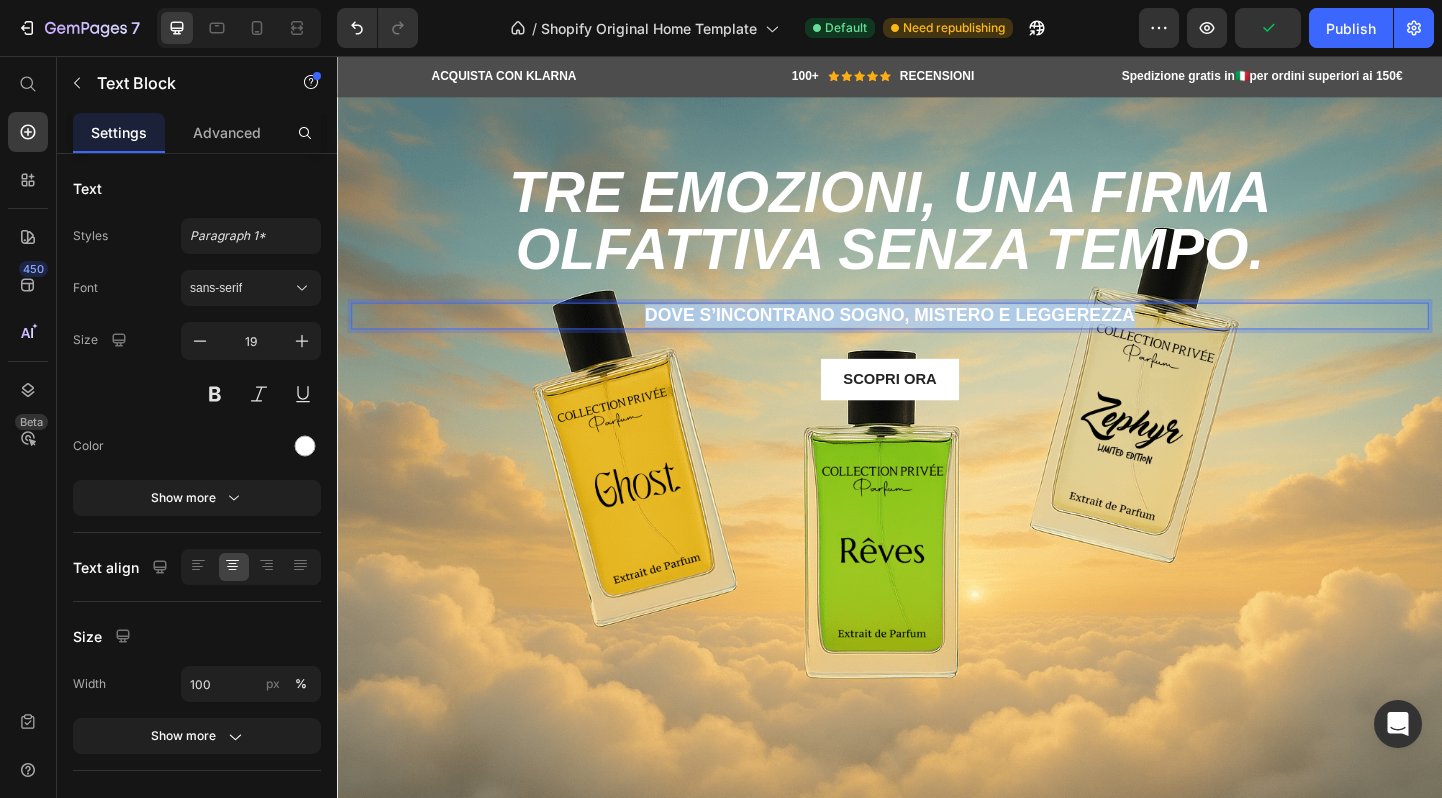 click on "Dove s’incontrano sogno, mistero e leggerezza" at bounding box center (937, 338) 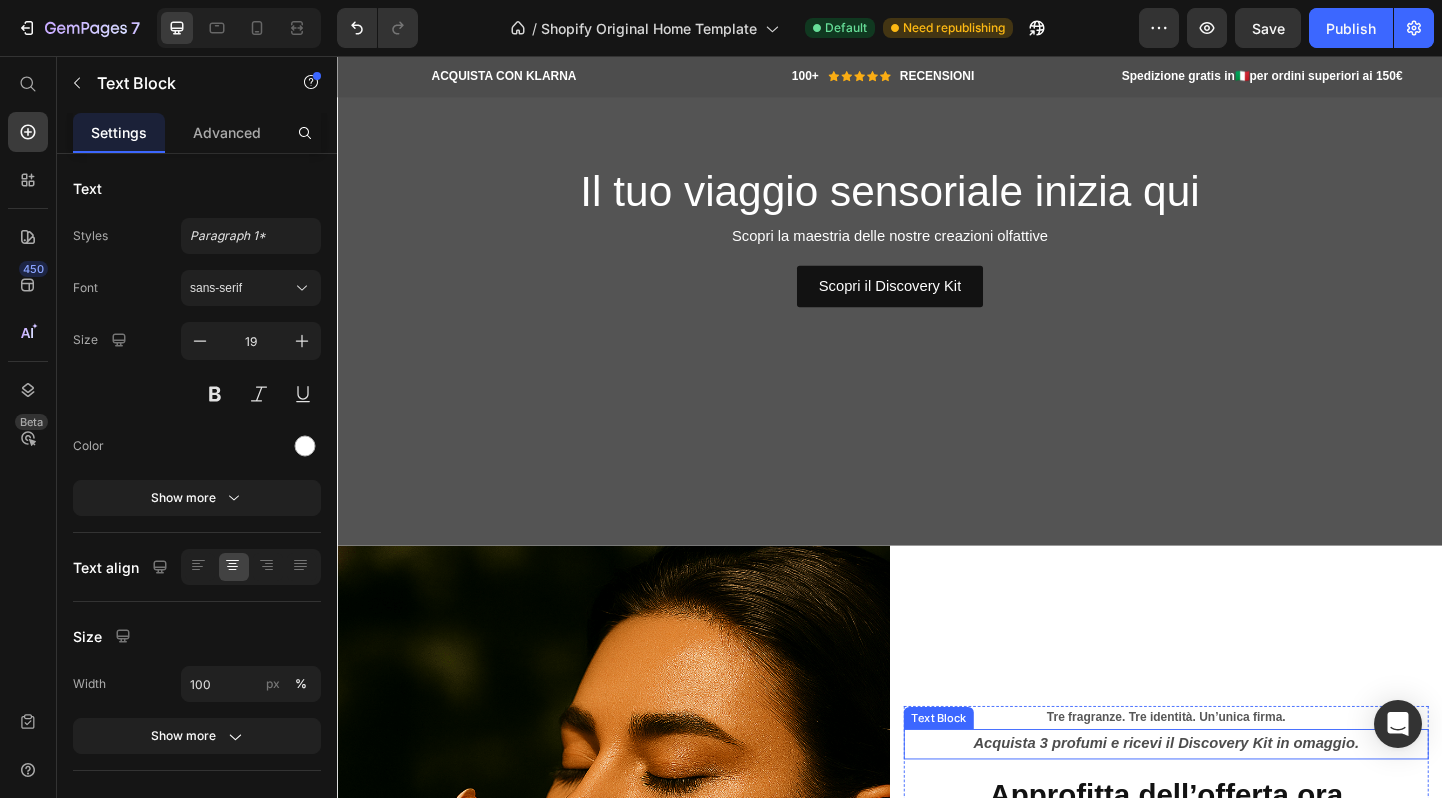 scroll, scrollTop: 966, scrollLeft: 0, axis: vertical 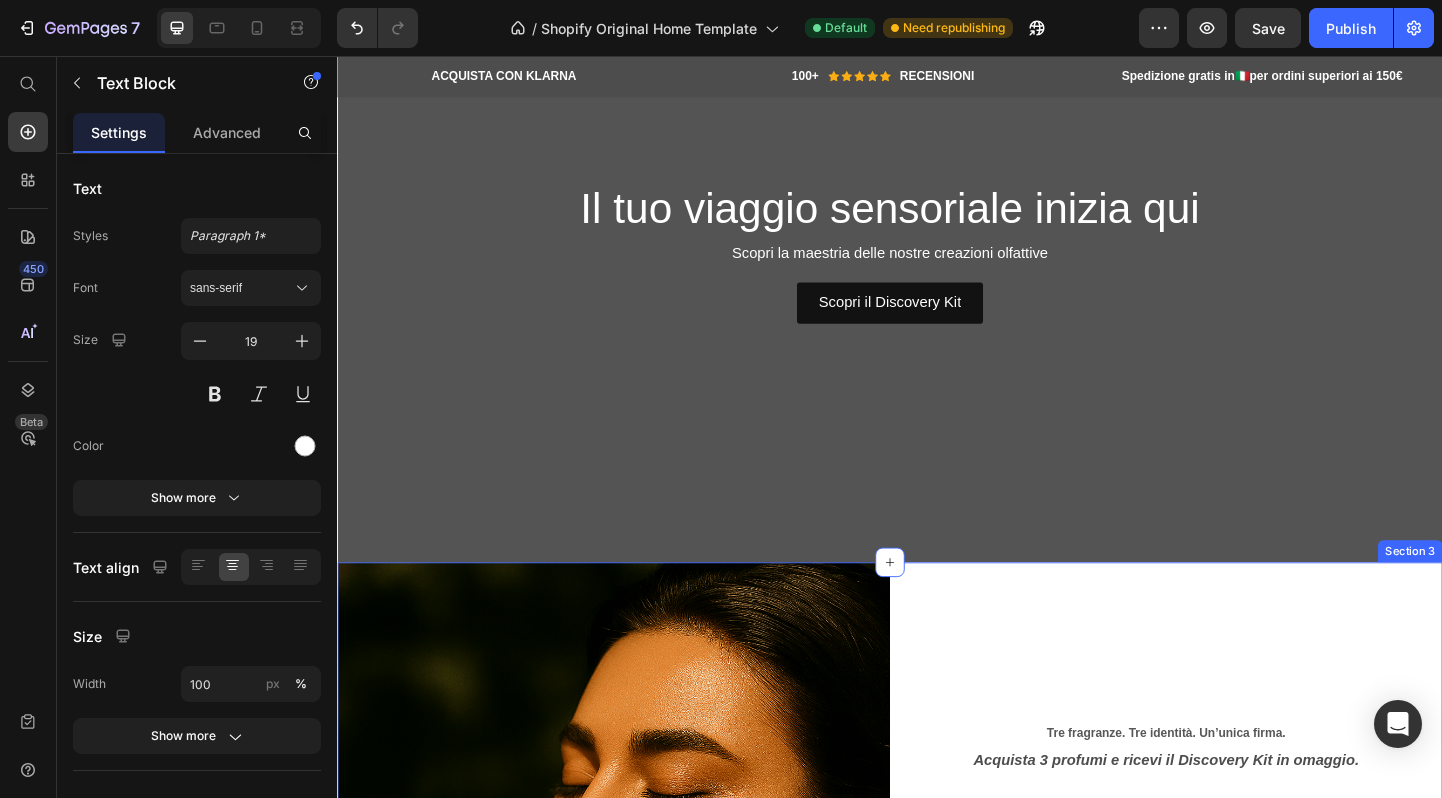click on "Text block Acquista 3 profumi e ricevi il Discovery Kit in omaggio. Text Block Approfitta dell’offerta ora Heading 17 Giorno 10 Ora 22 Minuti 11 Secondi CountDown Timer Offerta valida fino all’8 Aprile: non perdere il tuo Discovery Kit! Text Block Tutti i prodotti Button Klarna Messaging Klarna Messaging
Drop element here Product Row" at bounding box center (1237, 1056) 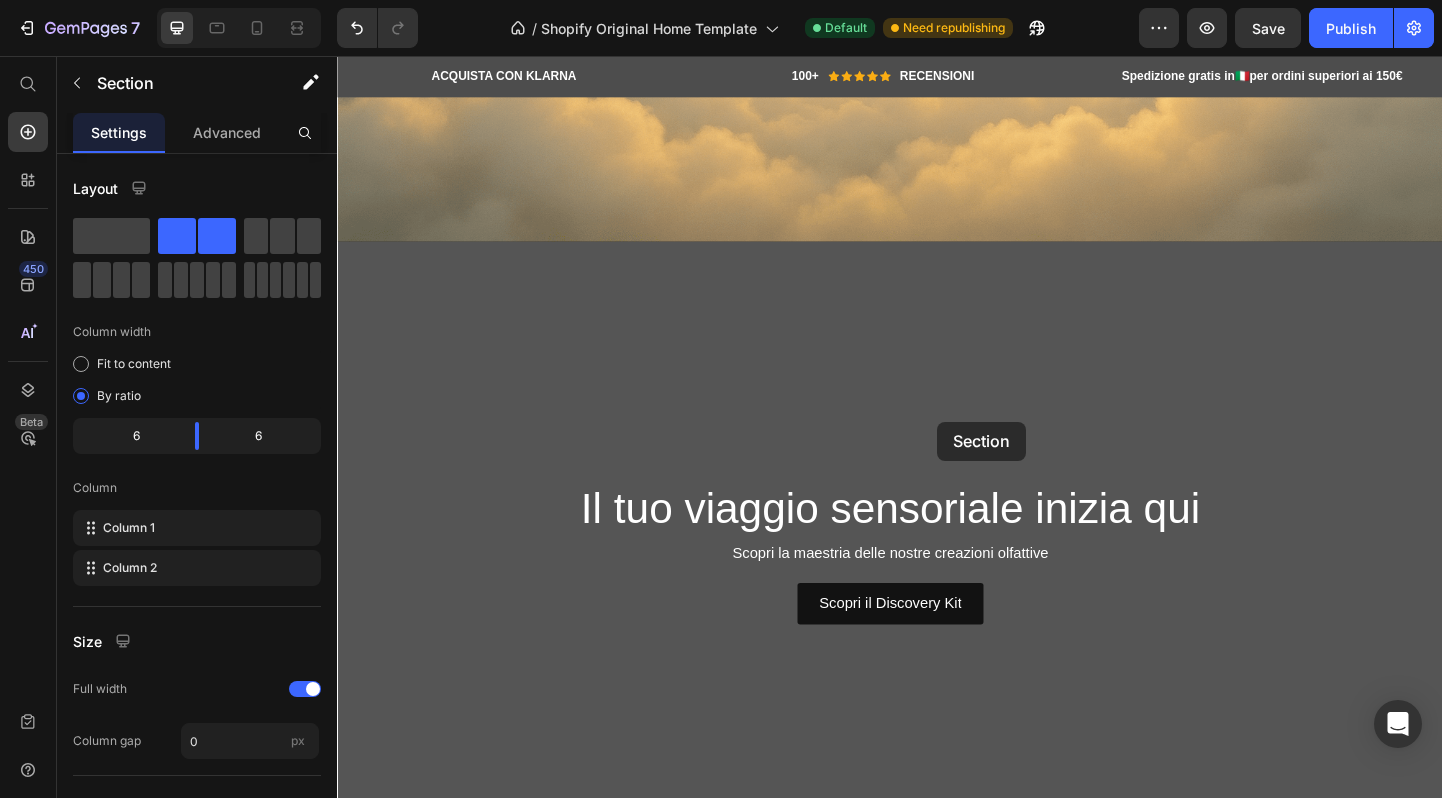 scroll, scrollTop: 612, scrollLeft: 0, axis: vertical 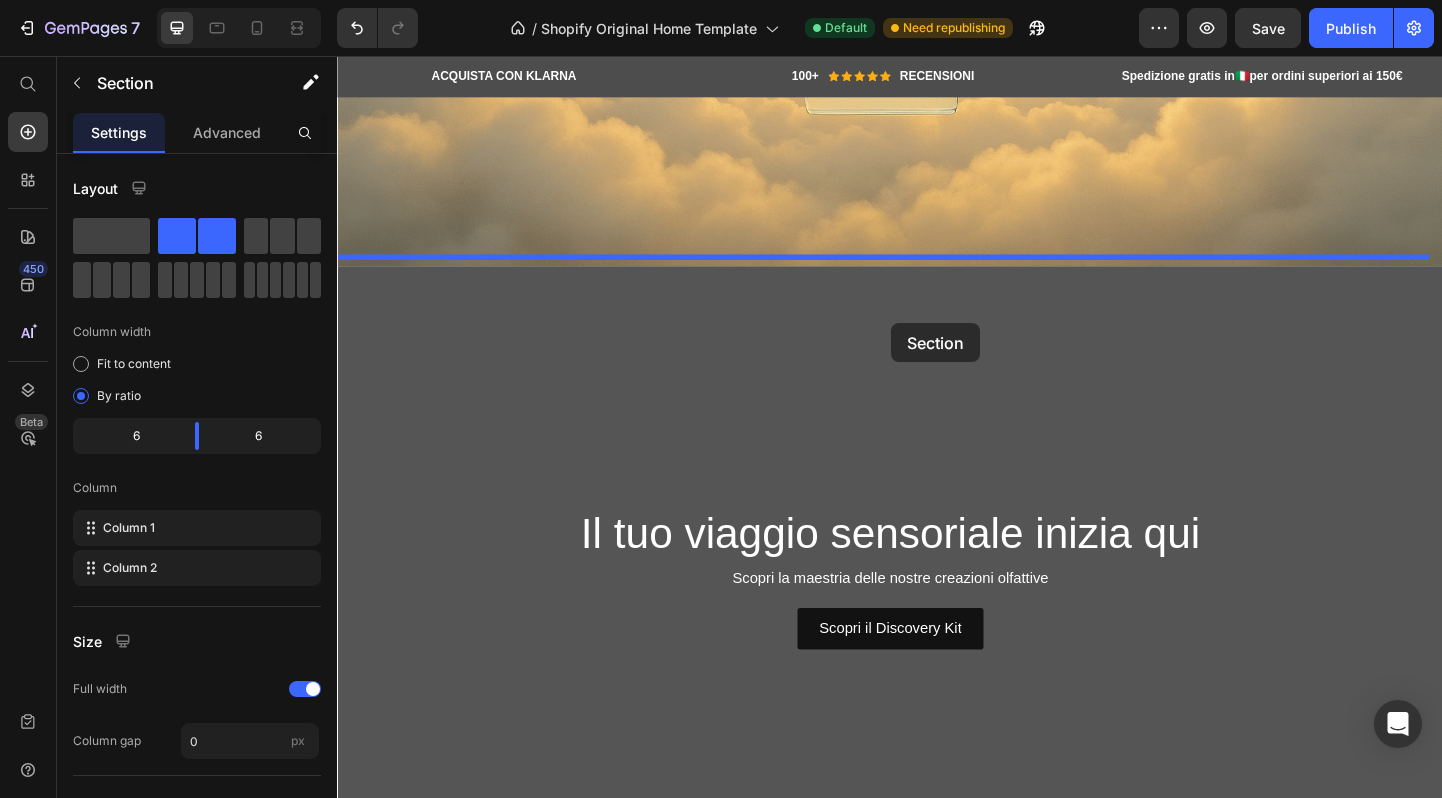 drag, startPoint x: 996, startPoint y: 656, endPoint x: 939, endPoint y: 346, distance: 315.19678 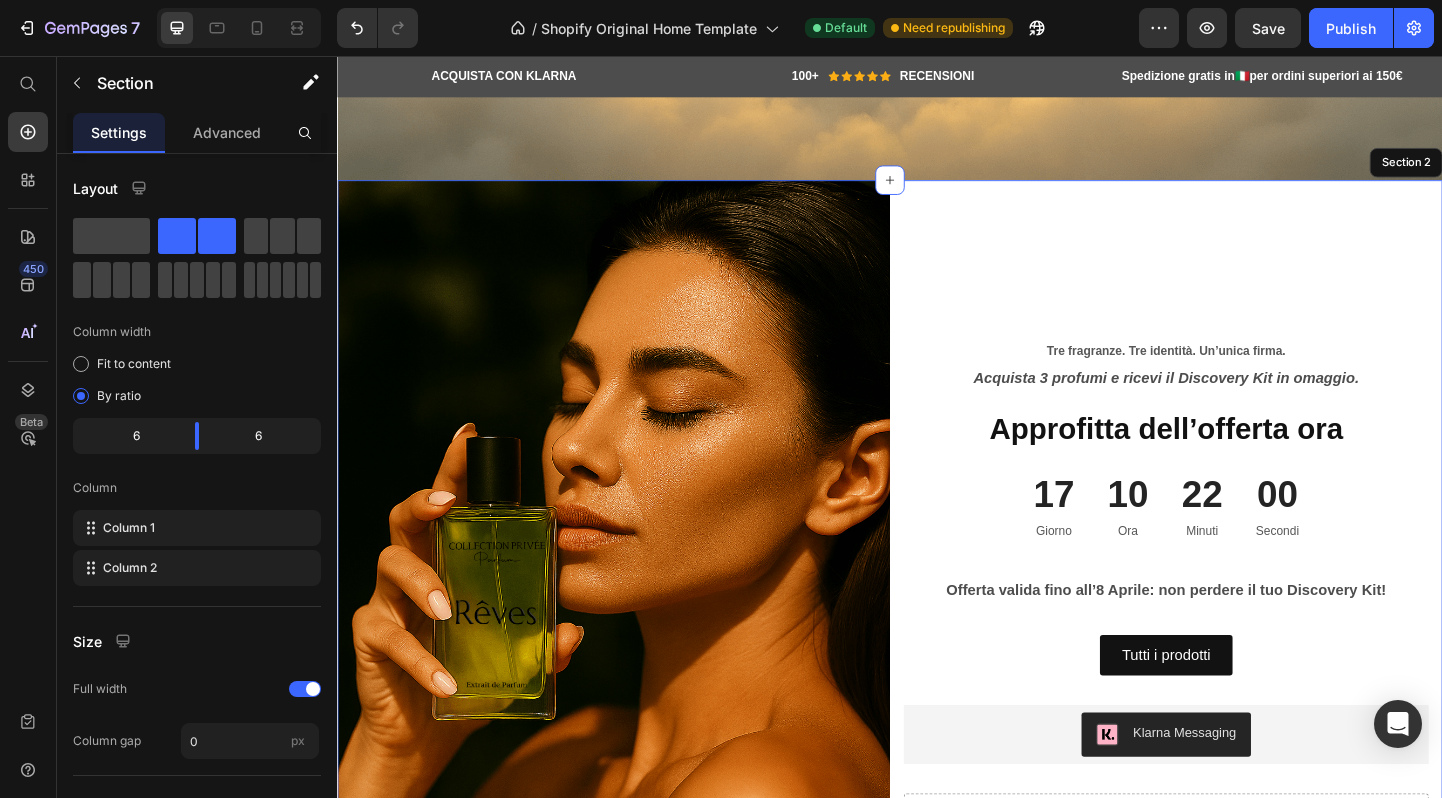 scroll, scrollTop: 772, scrollLeft: 0, axis: vertical 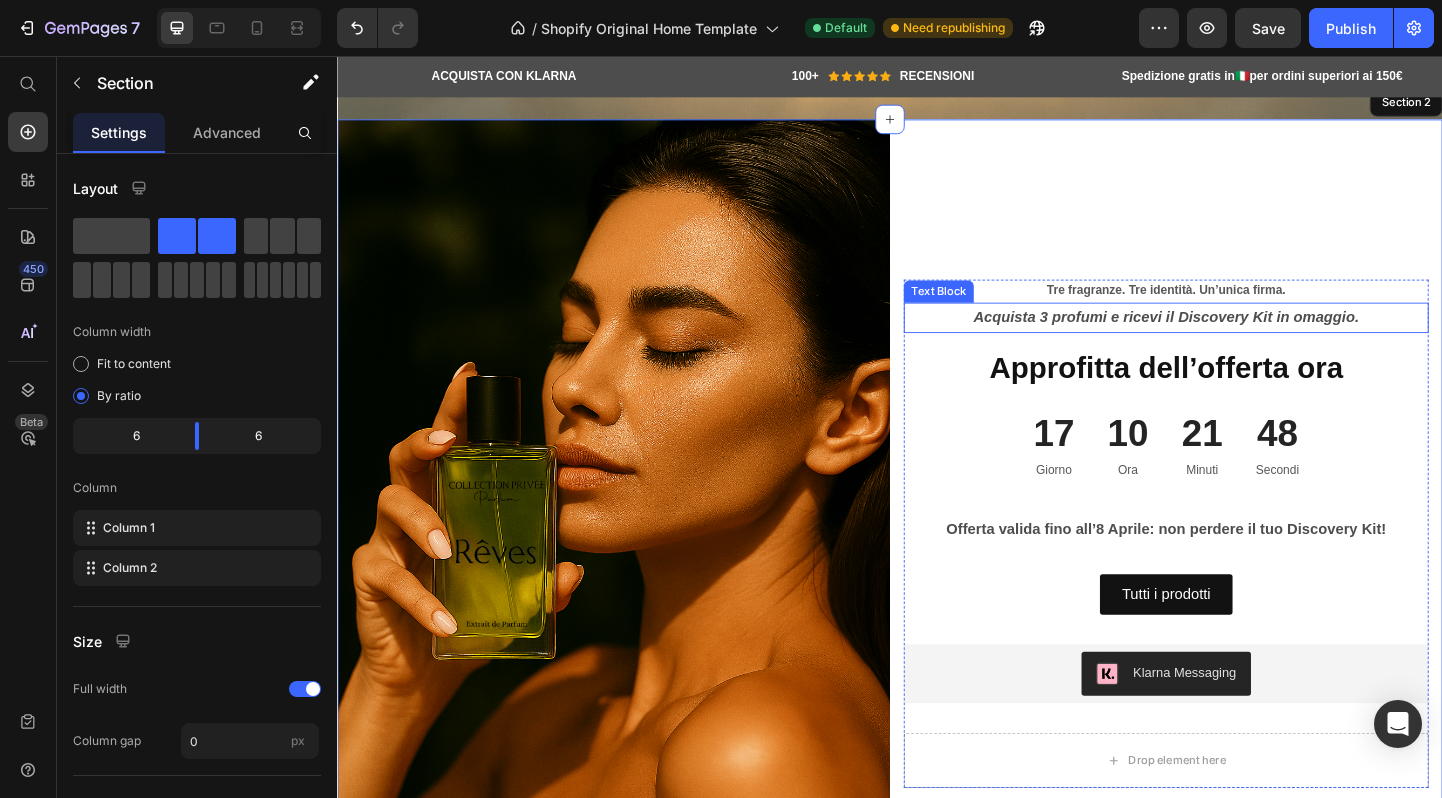 click on "Acquista 3 profumi e ricevi il Discovery Kit in omaggio." at bounding box center (1237, 339) 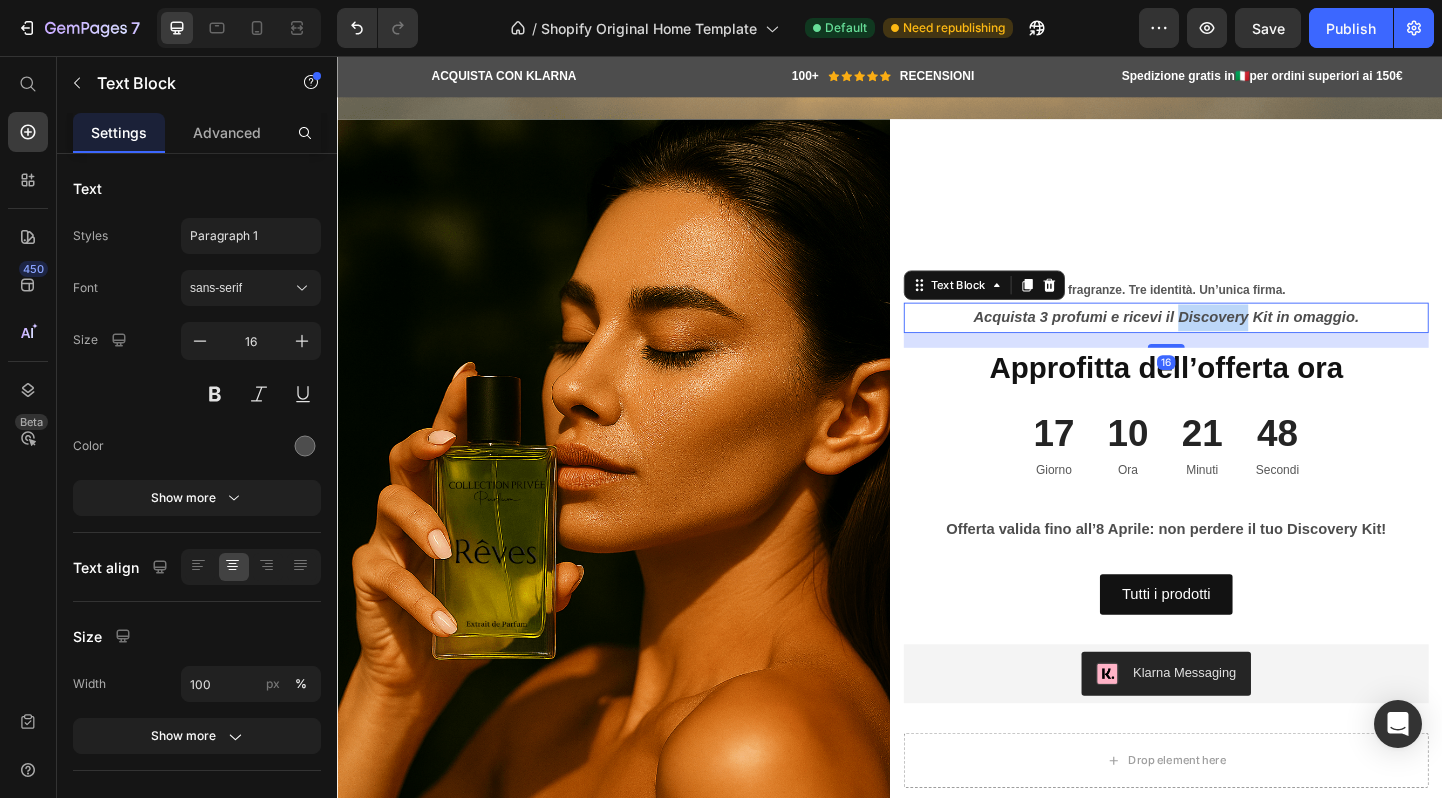 click on "Acquista 3 profumi e ricevi il Discovery Kit in omaggio." at bounding box center (1237, 339) 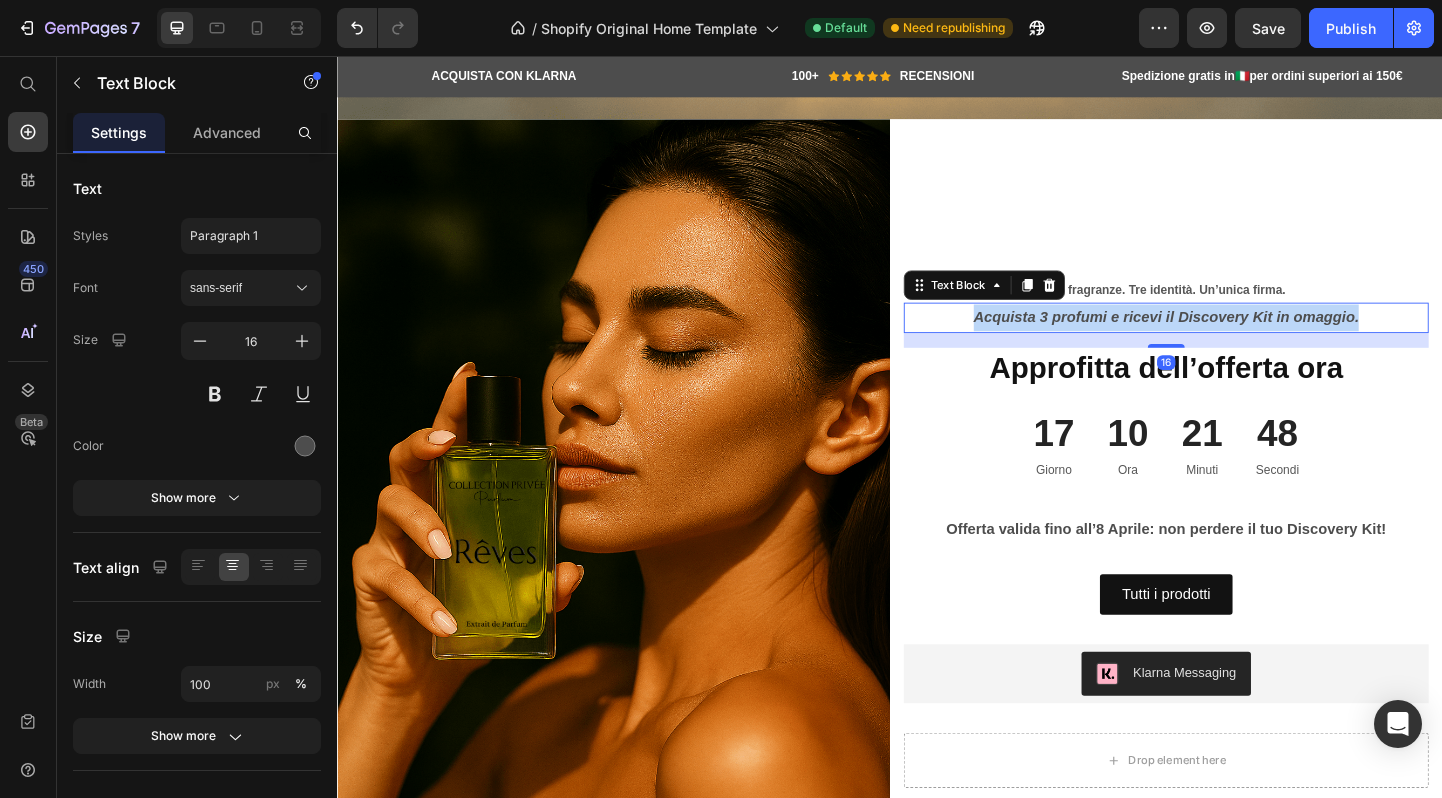 click on "Acquista 3 profumi e ricevi il Discovery Kit in omaggio." at bounding box center (1237, 339) 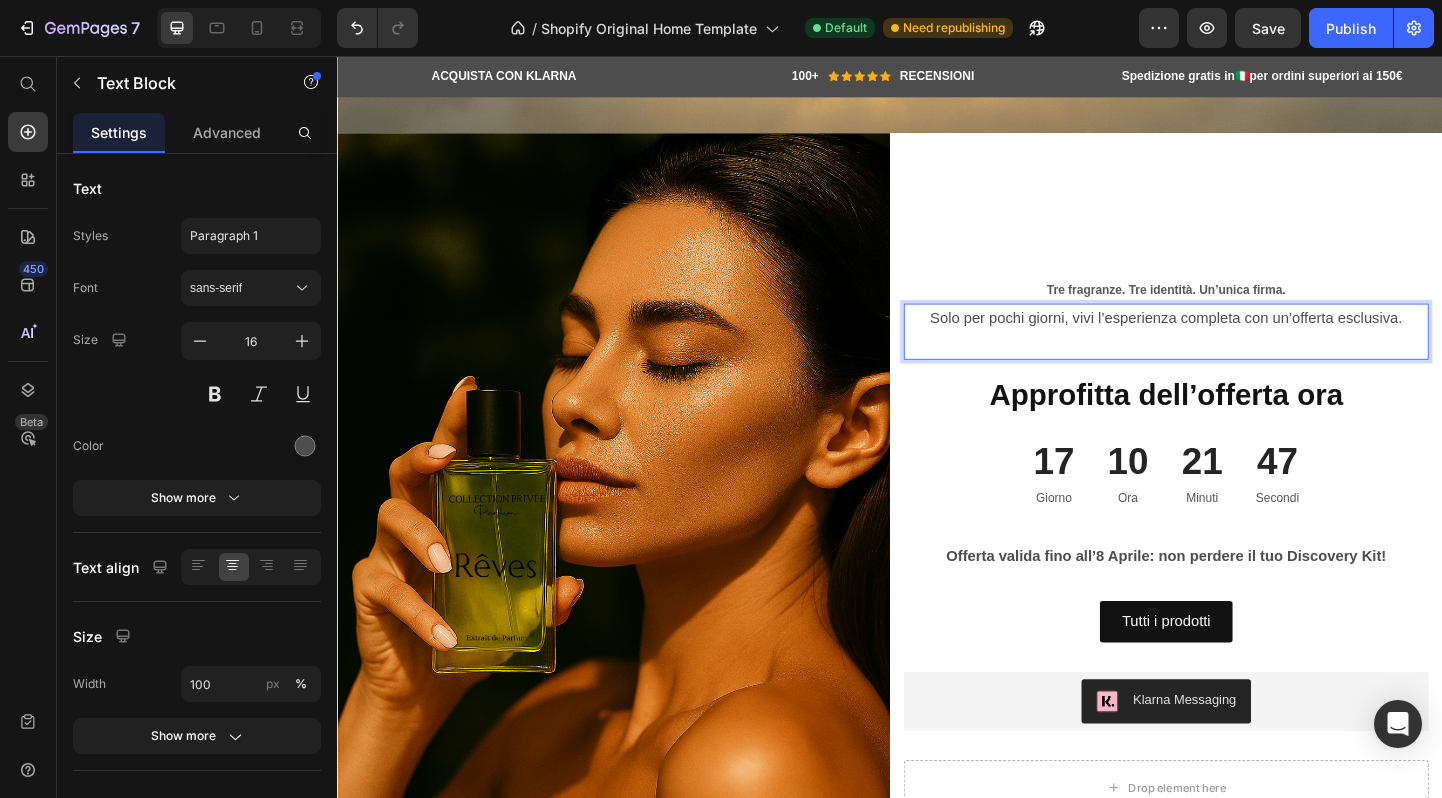 scroll, scrollTop: 772, scrollLeft: 0, axis: vertical 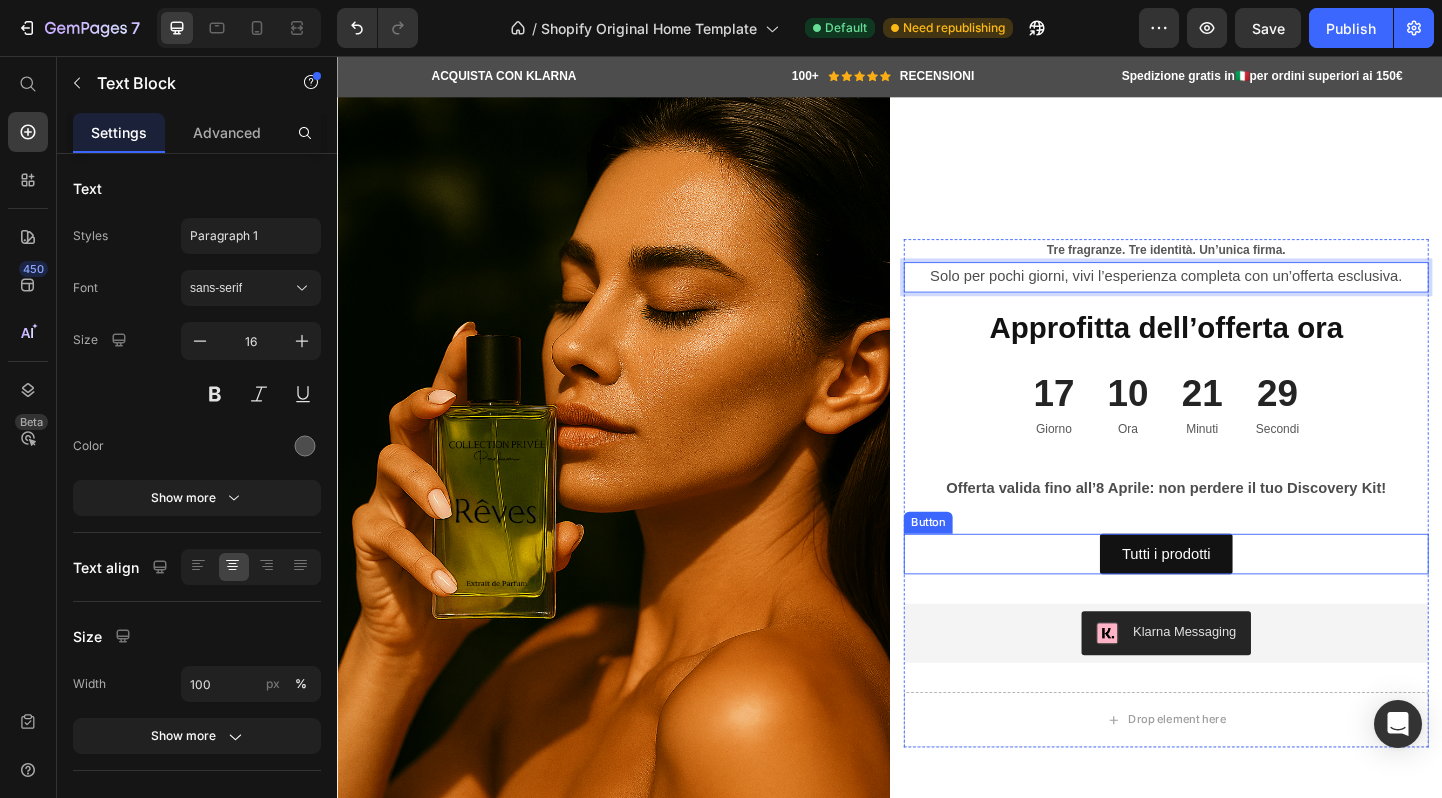click on "Tutti i prodotti Button" at bounding box center (1237, 597) 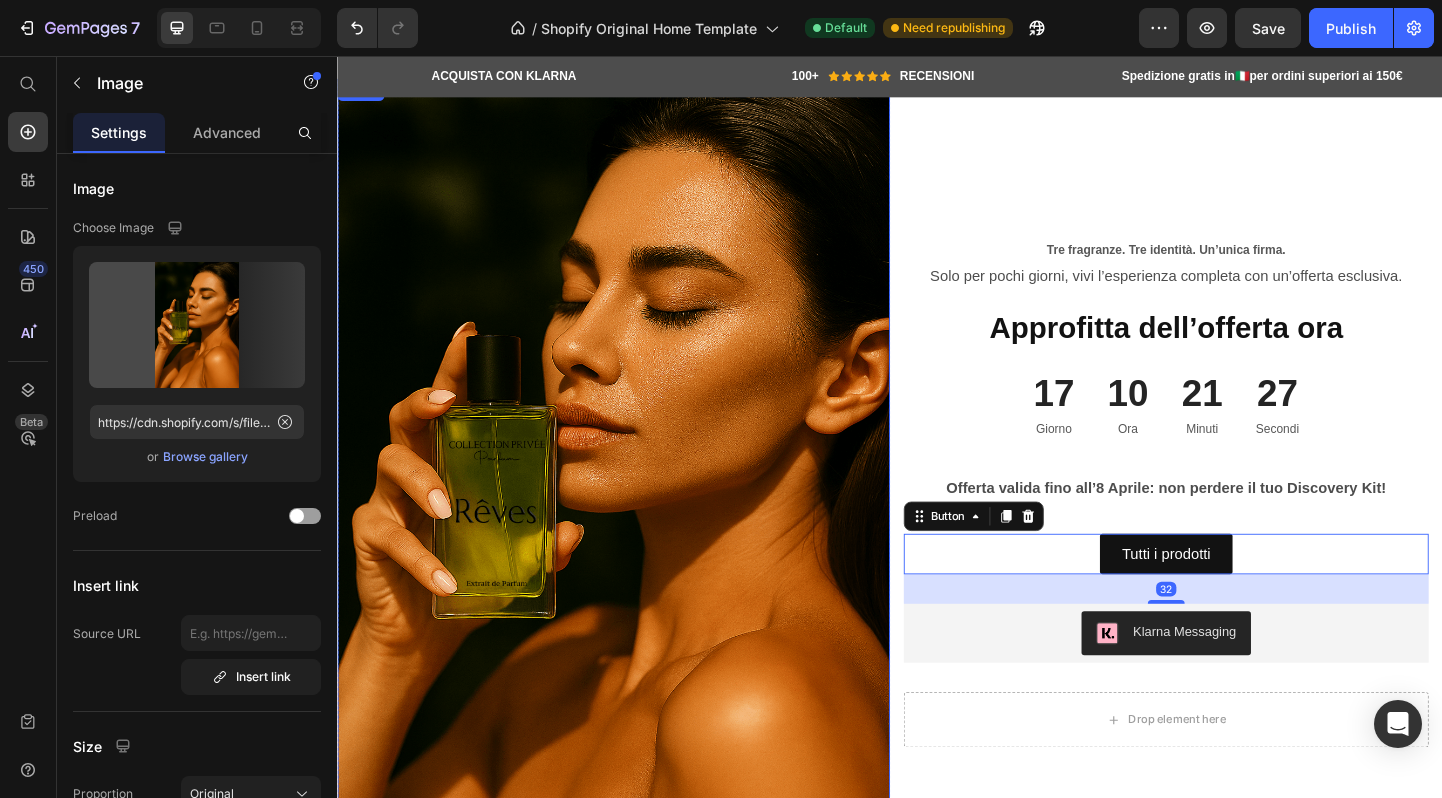 drag, startPoint x: 906, startPoint y: 522, endPoint x: 423, endPoint y: 504, distance: 483.3353 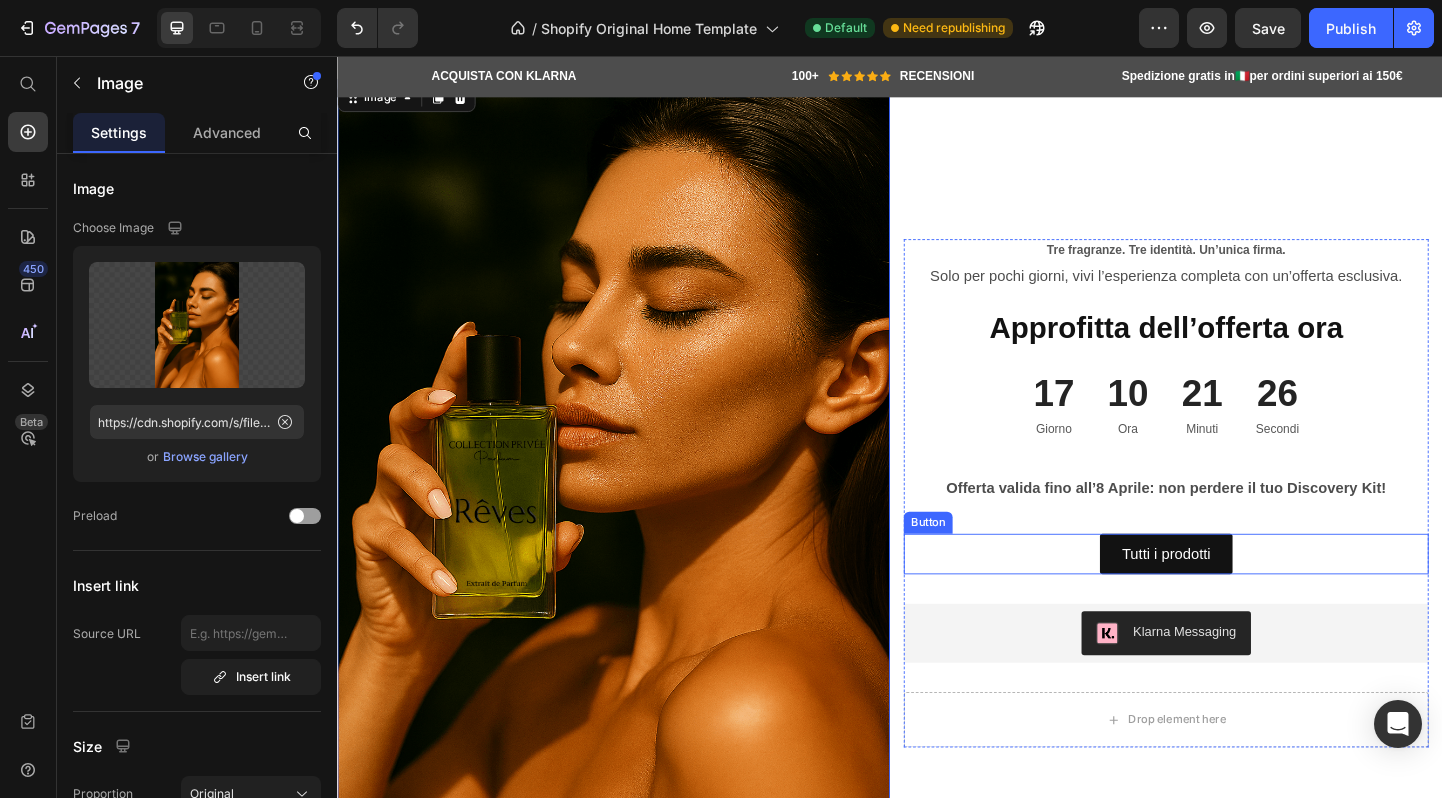 click on "Tutti i prodotti Button" at bounding box center [1237, 597] 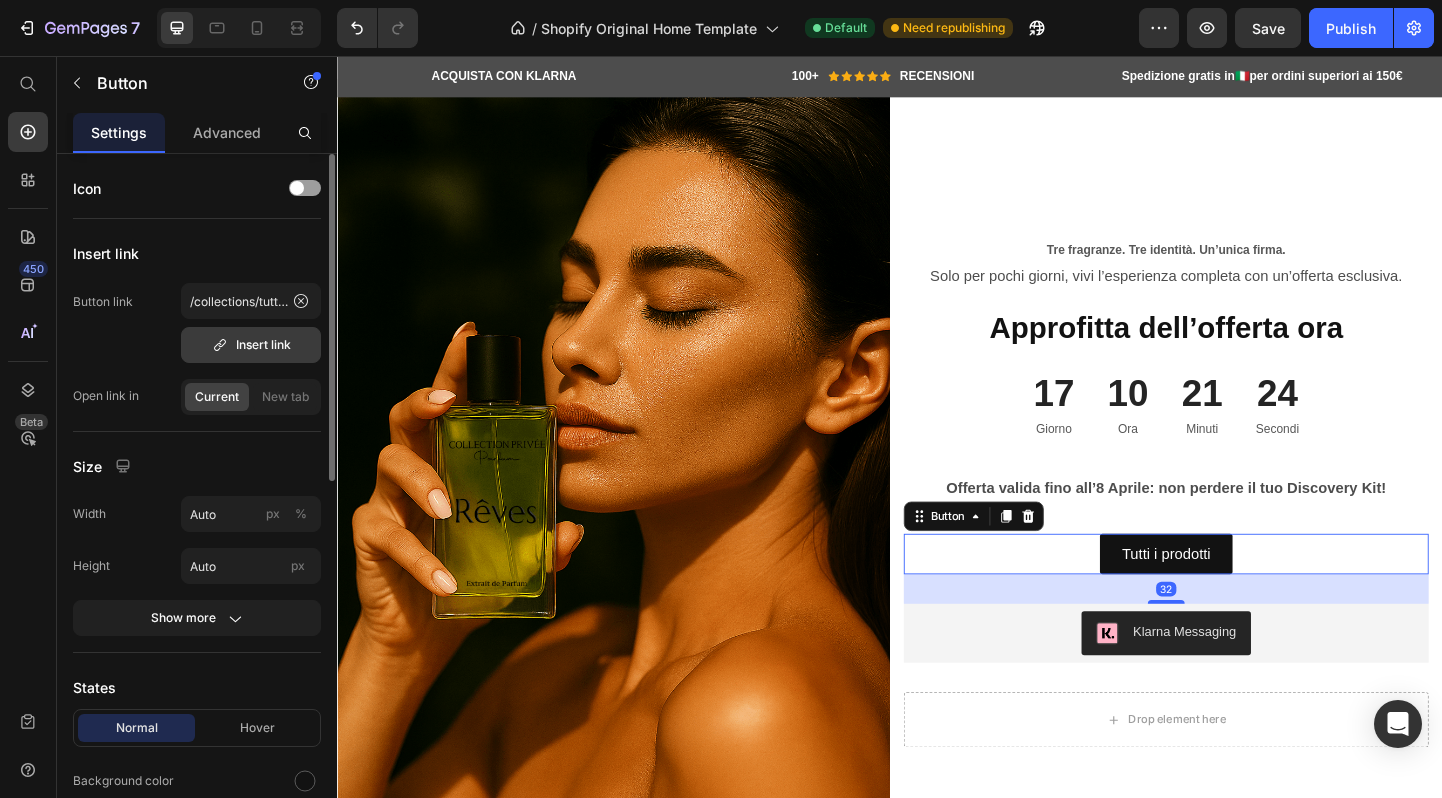 click on "Insert link" at bounding box center (251, 345) 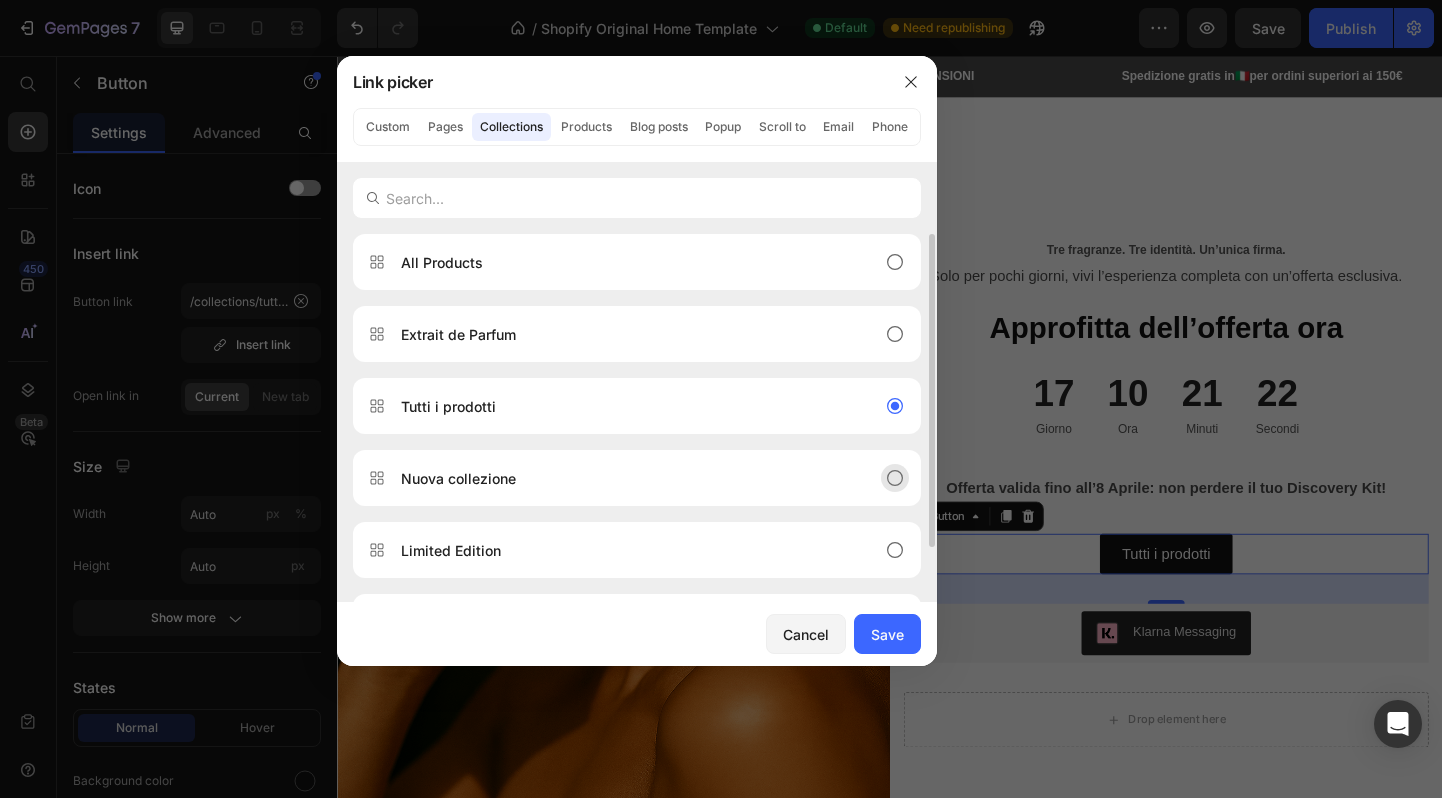 click on "Nuova collezione" at bounding box center [458, 478] 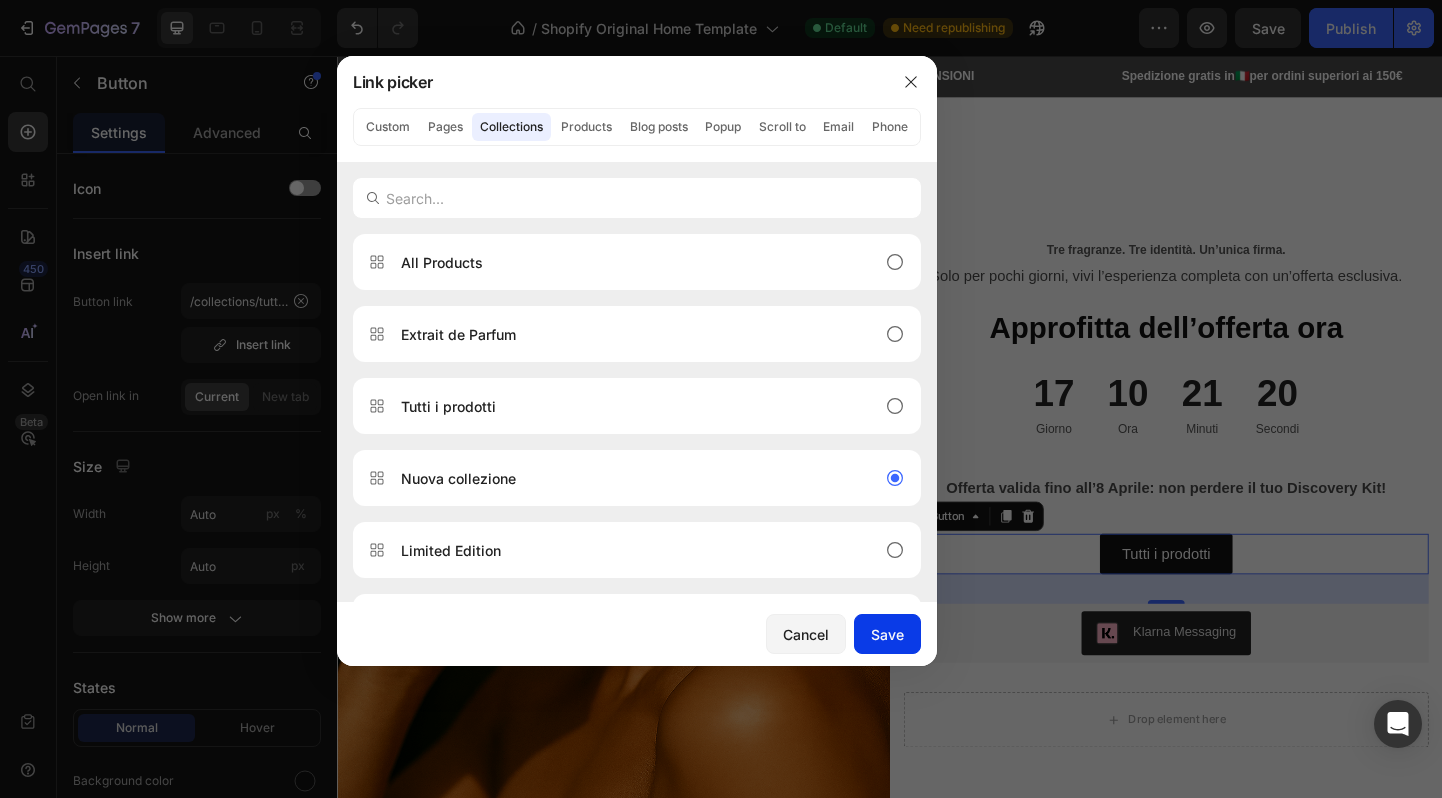 click on "Save" at bounding box center (887, 634) 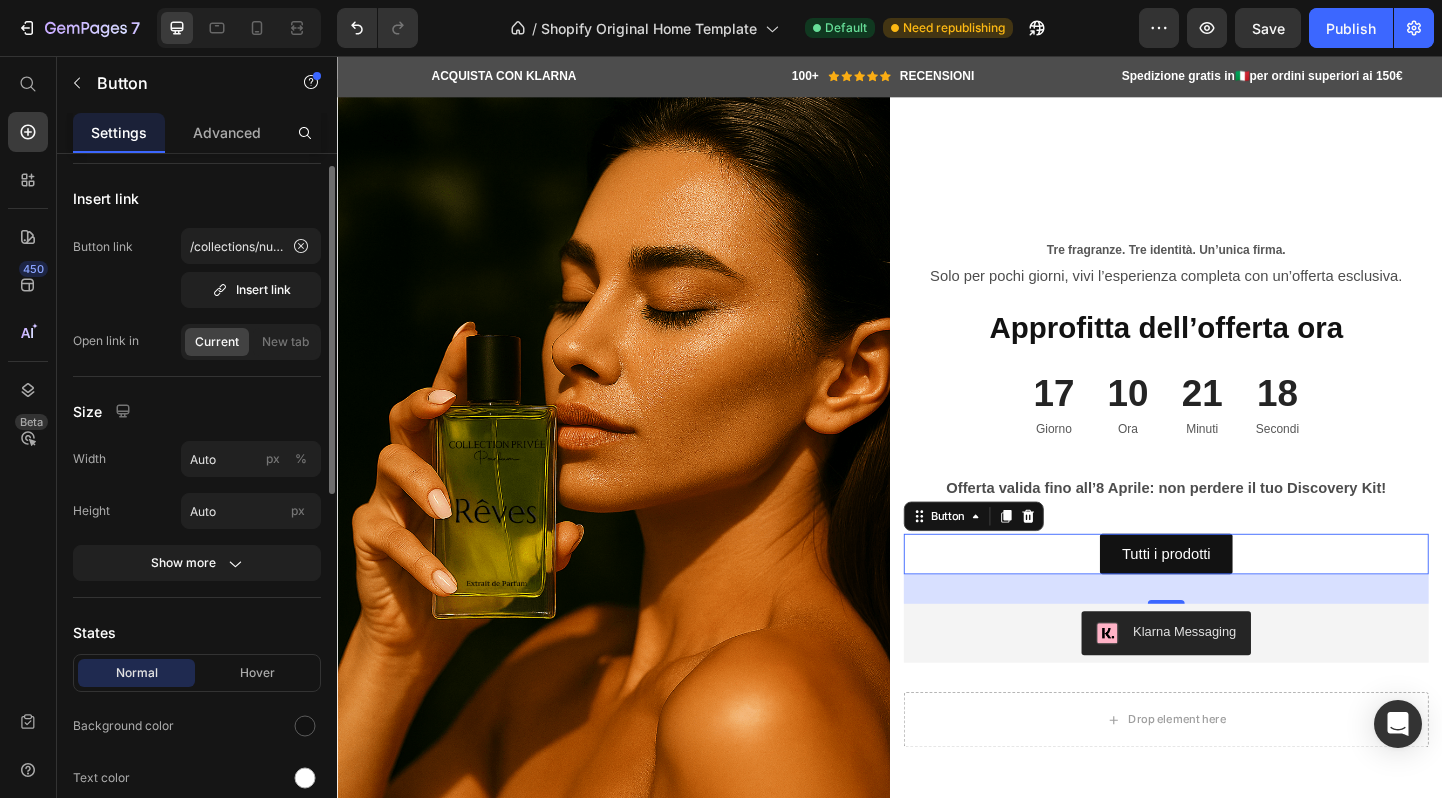 scroll, scrollTop: 75, scrollLeft: 0, axis: vertical 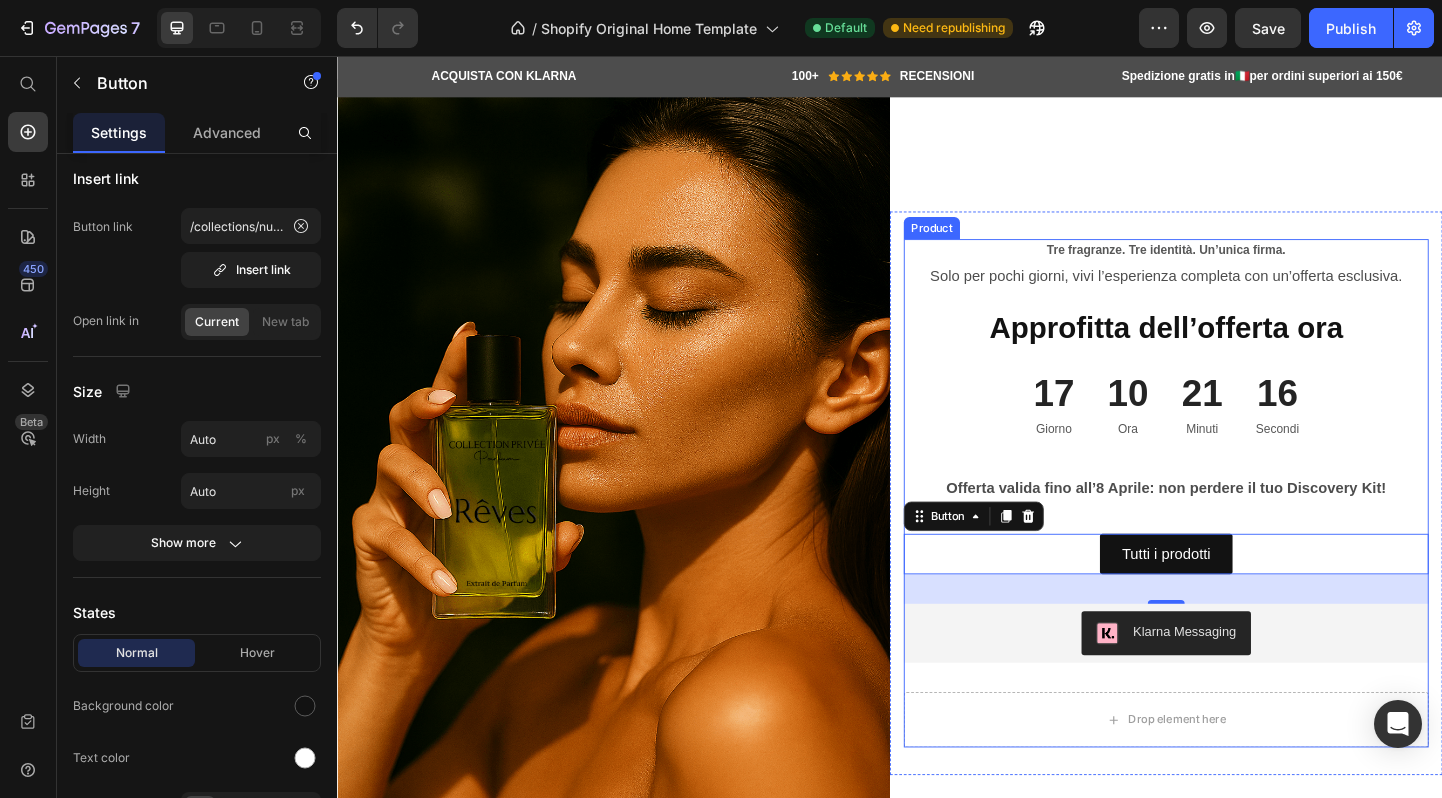 click on "Heading 17 Giorno 10 Ora 21 Minuti 16 Secondi CountDown Timer Offerta valida fino all’8 Aprile: non perdere il tuo Discovery Kit! Text Block Tutti i prodotti Button   32 Klarna Messaging Klarna Messaging" at bounding box center (1237, 501) 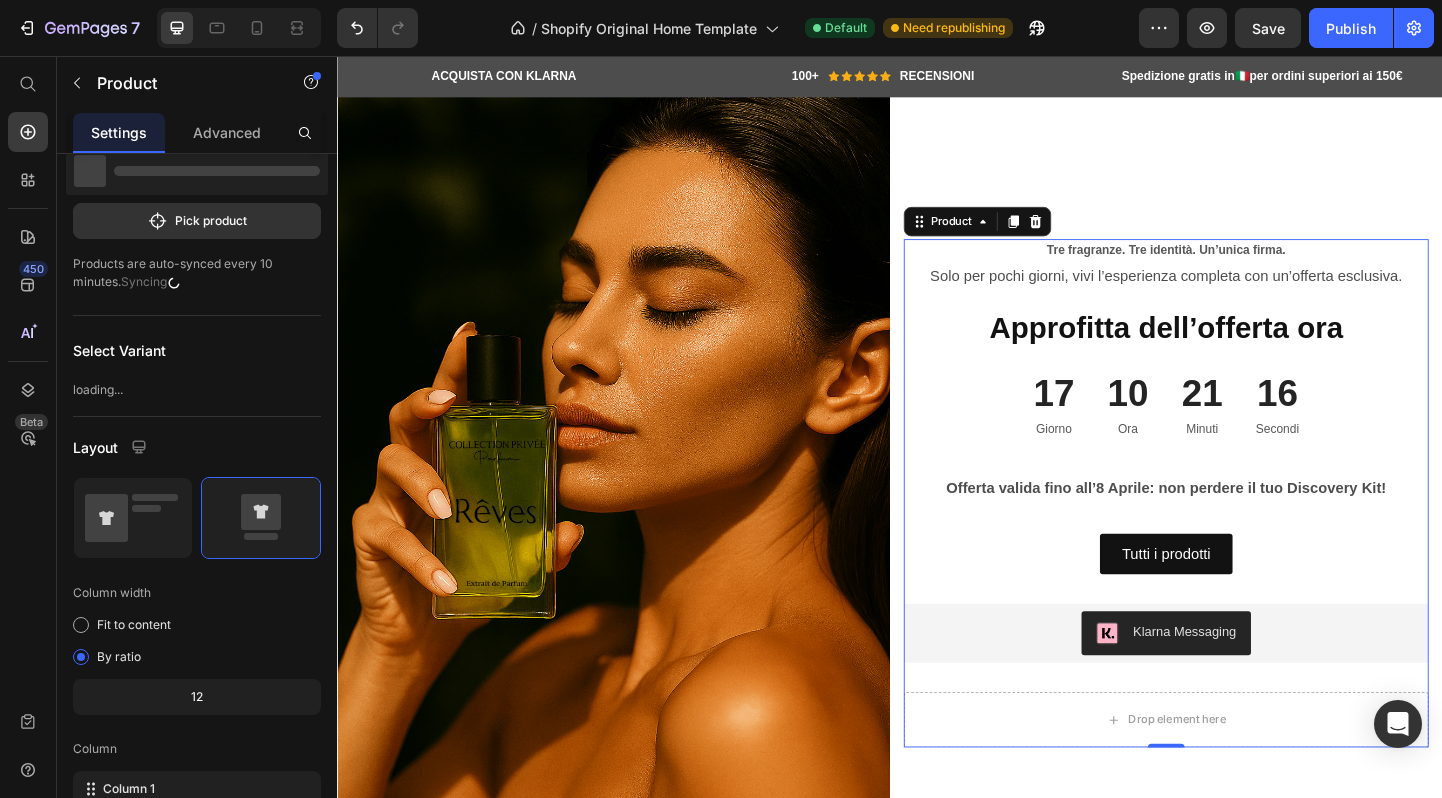 scroll, scrollTop: 0, scrollLeft: 0, axis: both 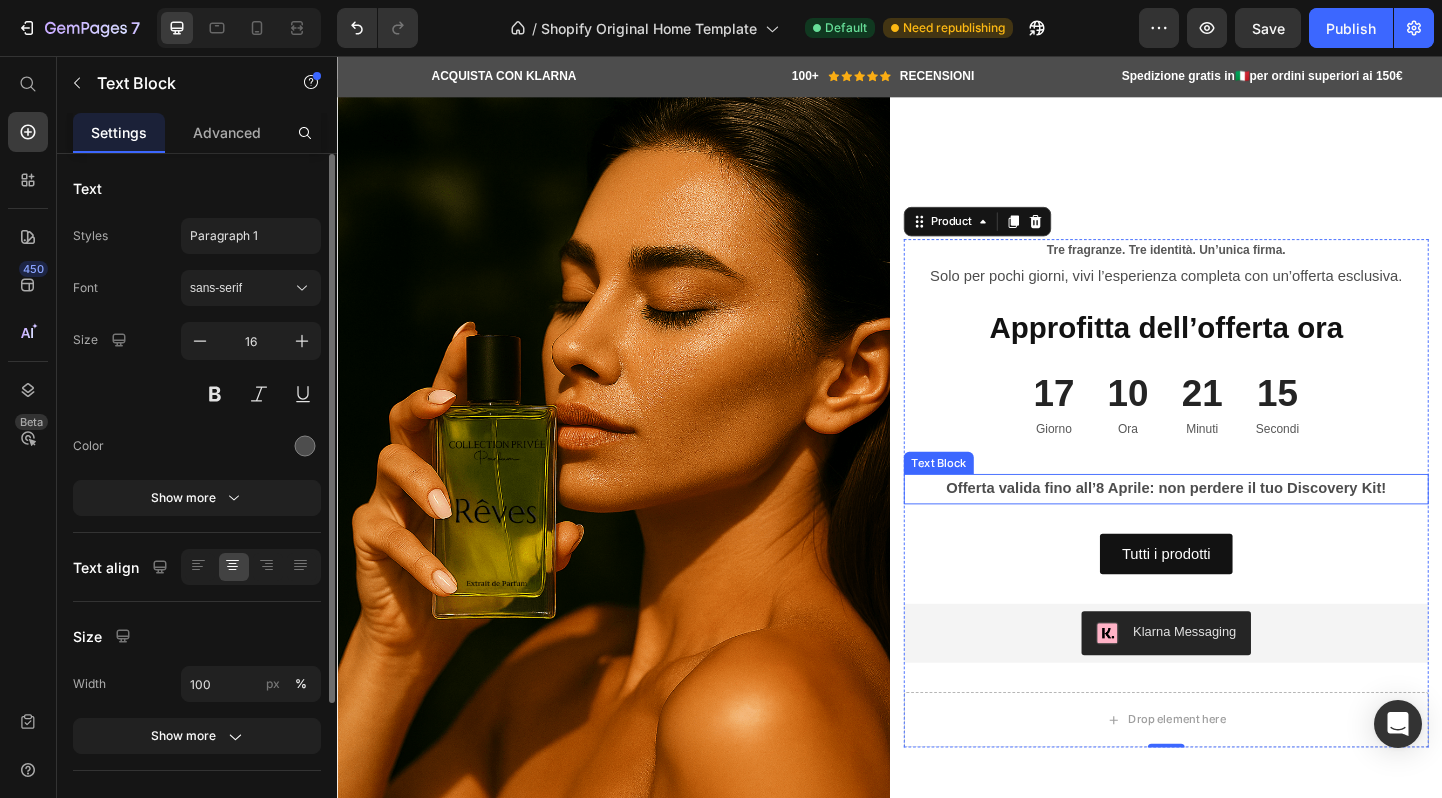click on "Offerta valida fino all’8 Aprile: non perdere il tuo Discovery Kit!" at bounding box center [1237, 525] 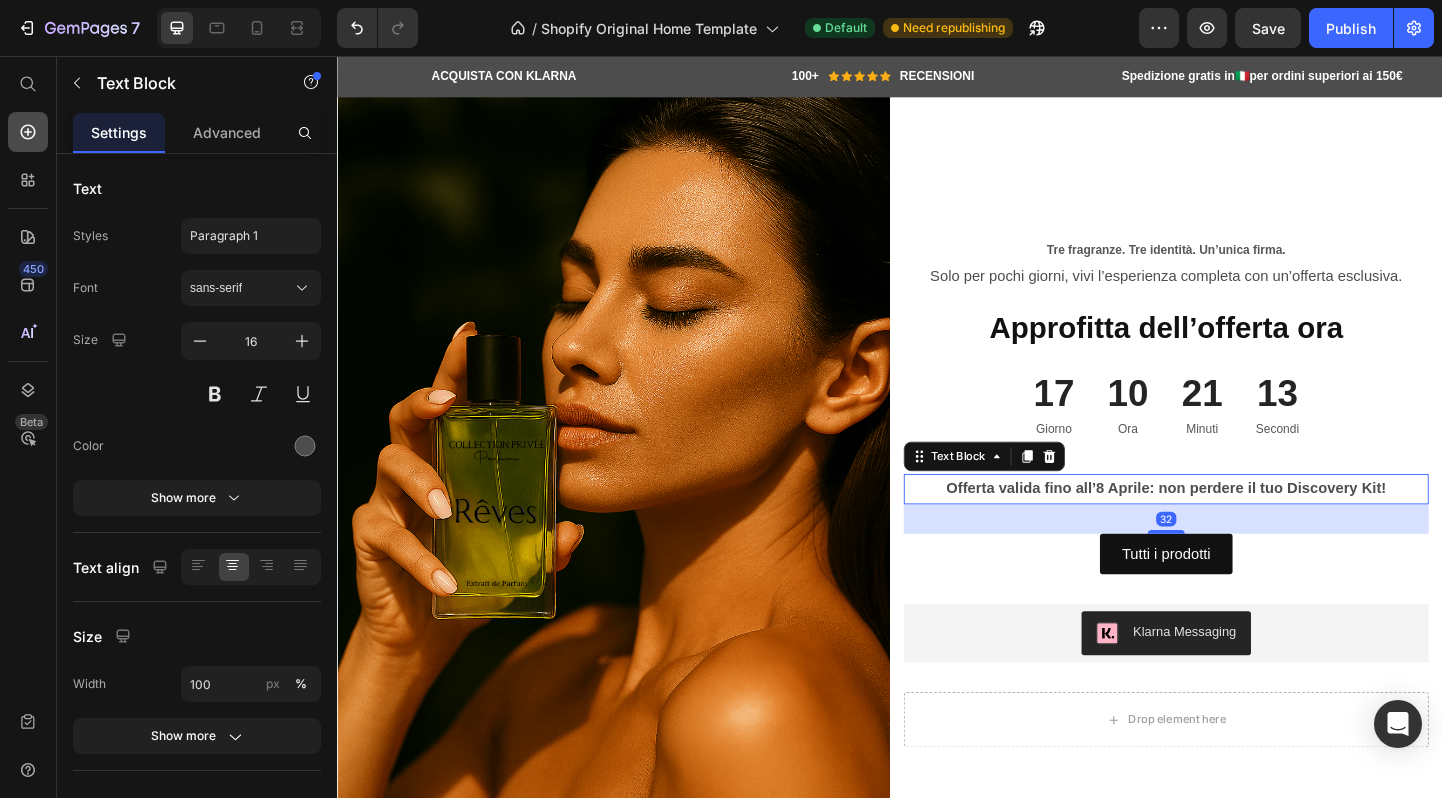 click 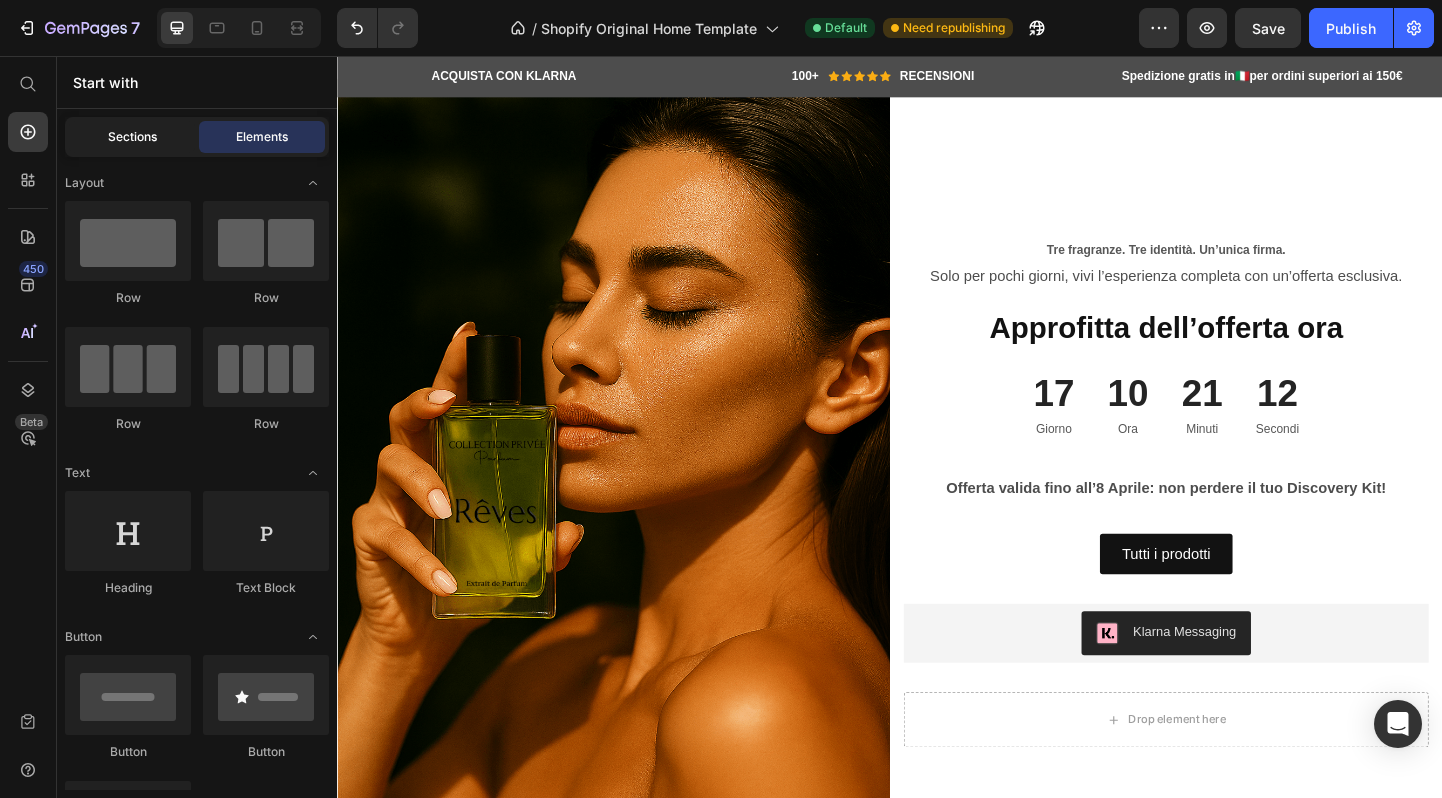 click on "Sections" 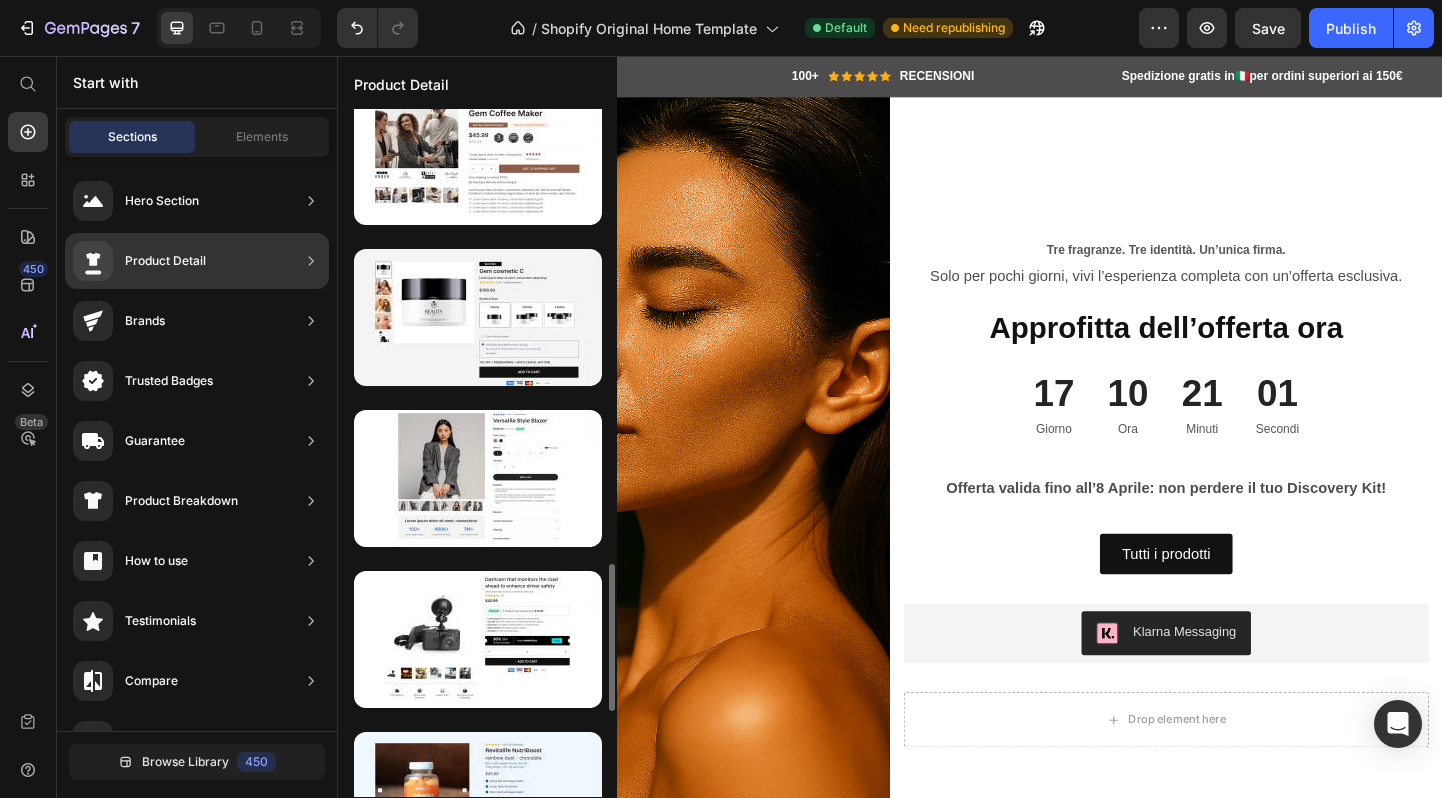 scroll, scrollTop: 2124, scrollLeft: 0, axis: vertical 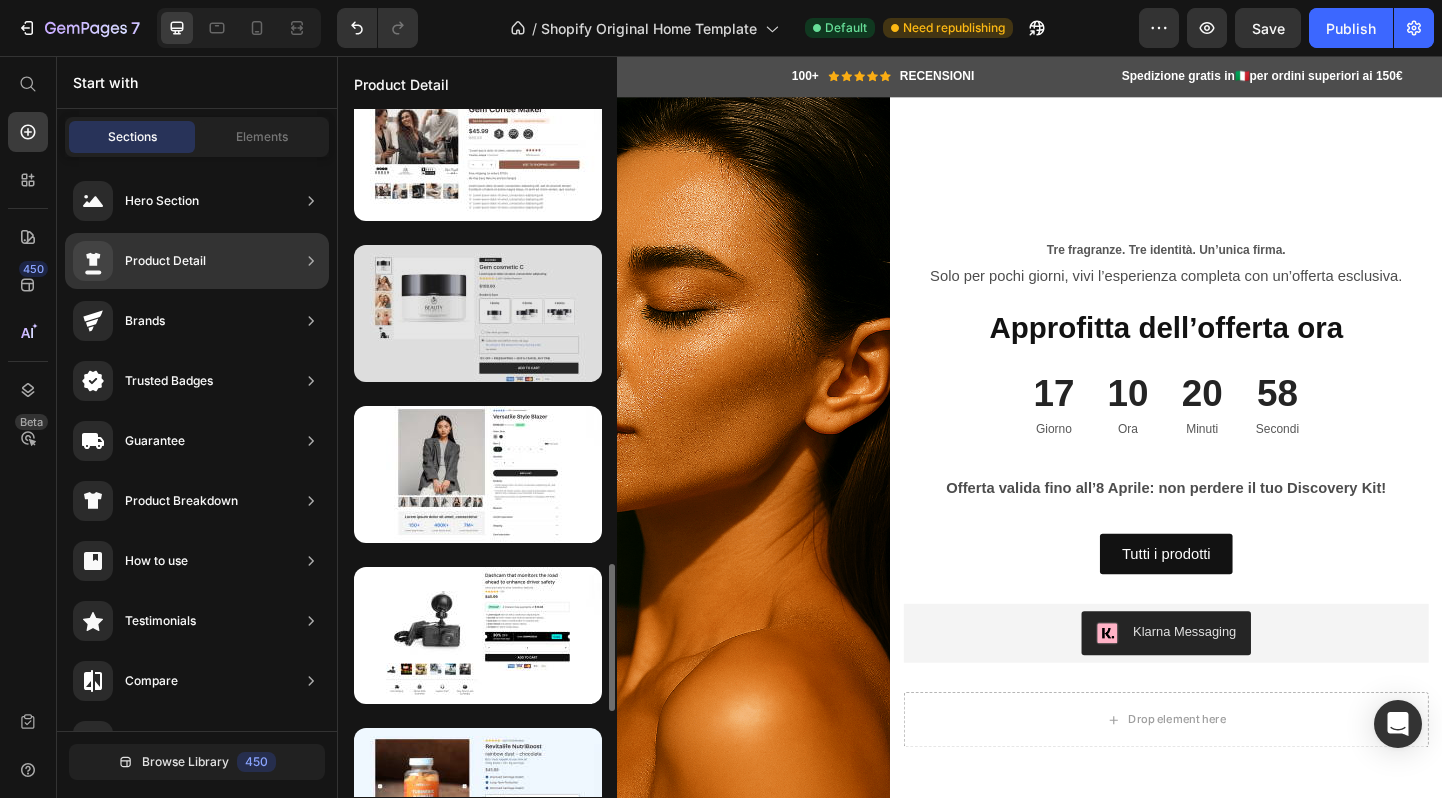 click at bounding box center [478, 313] 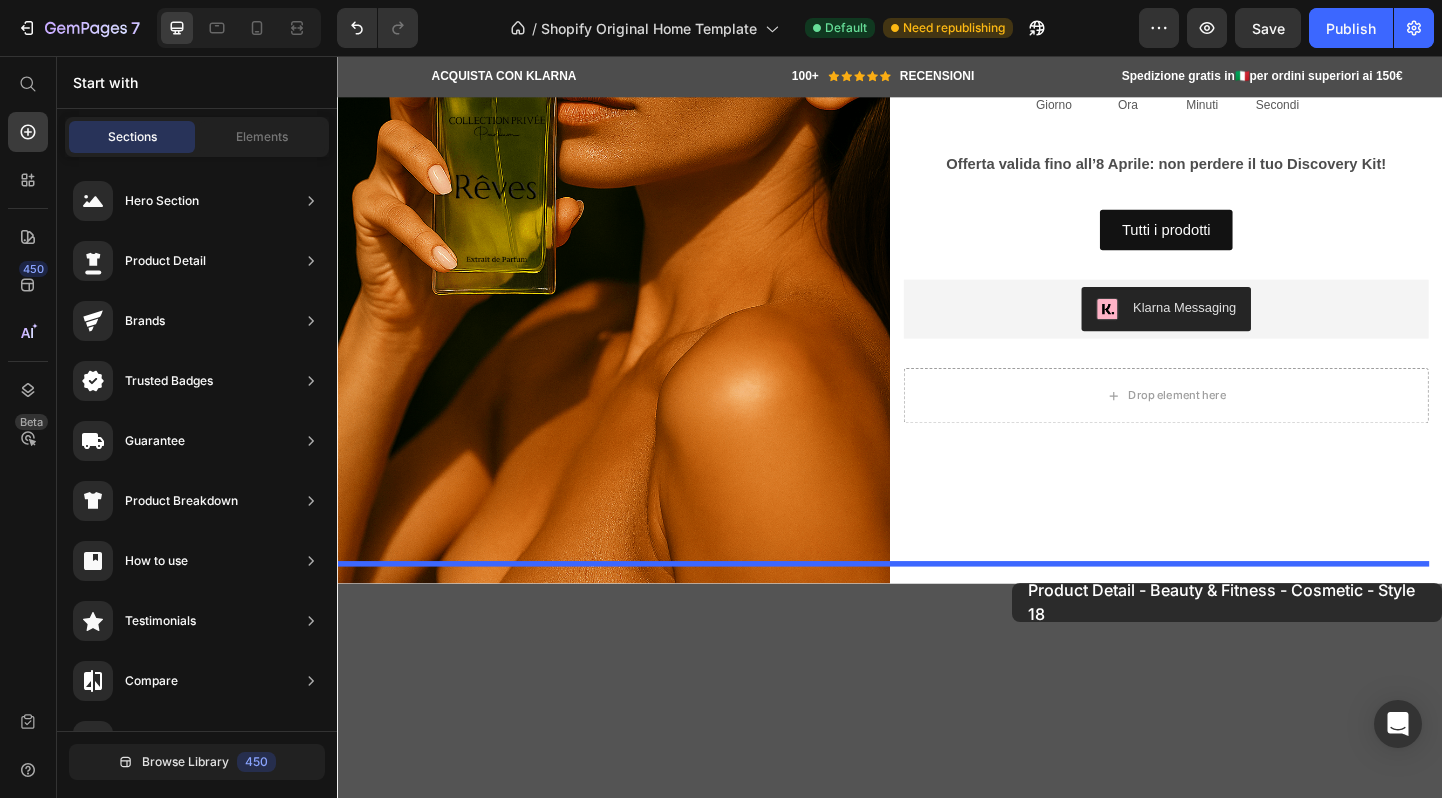 scroll, scrollTop: 1255, scrollLeft: 0, axis: vertical 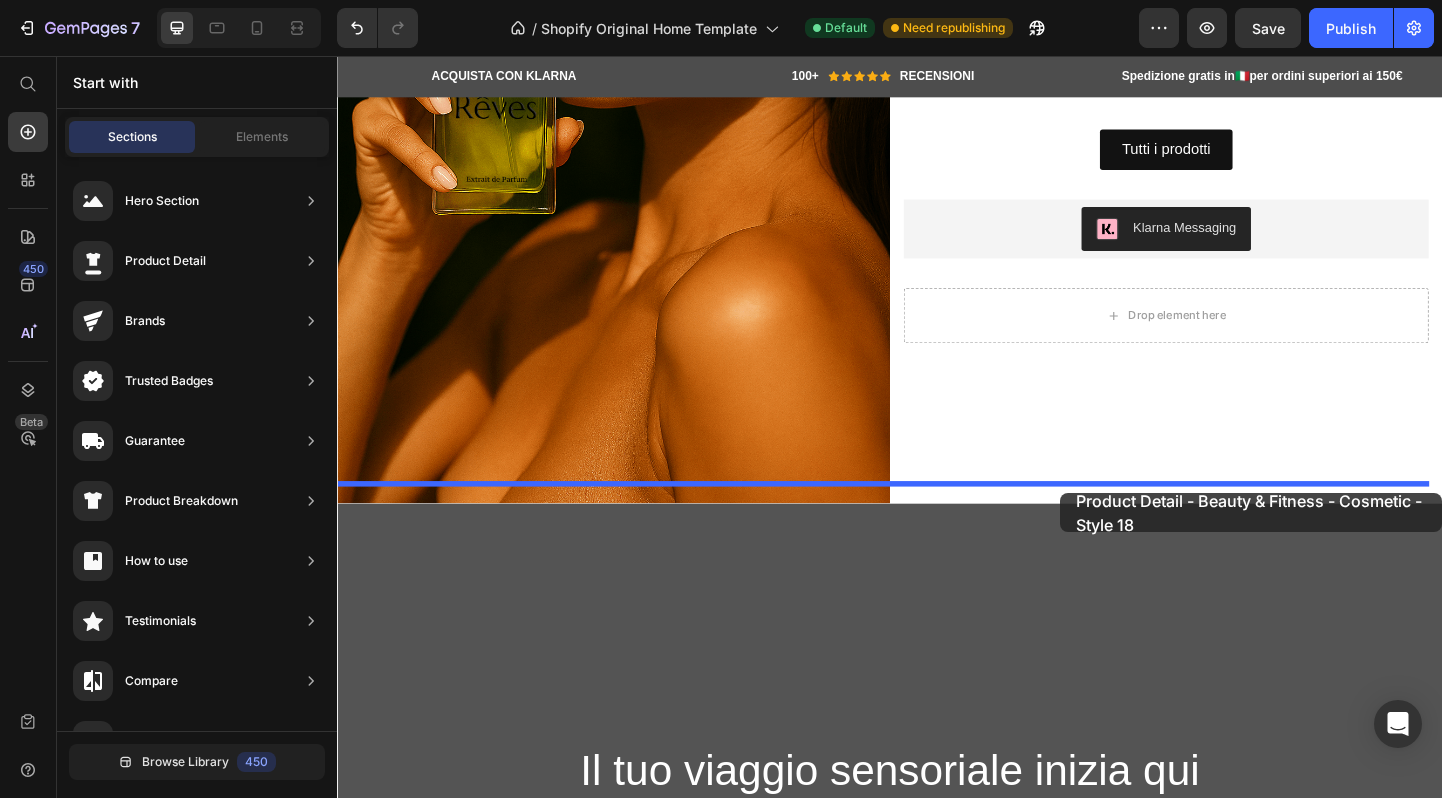 drag, startPoint x: 791, startPoint y: 347, endPoint x: 1119, endPoint y: 530, distance: 375.59686 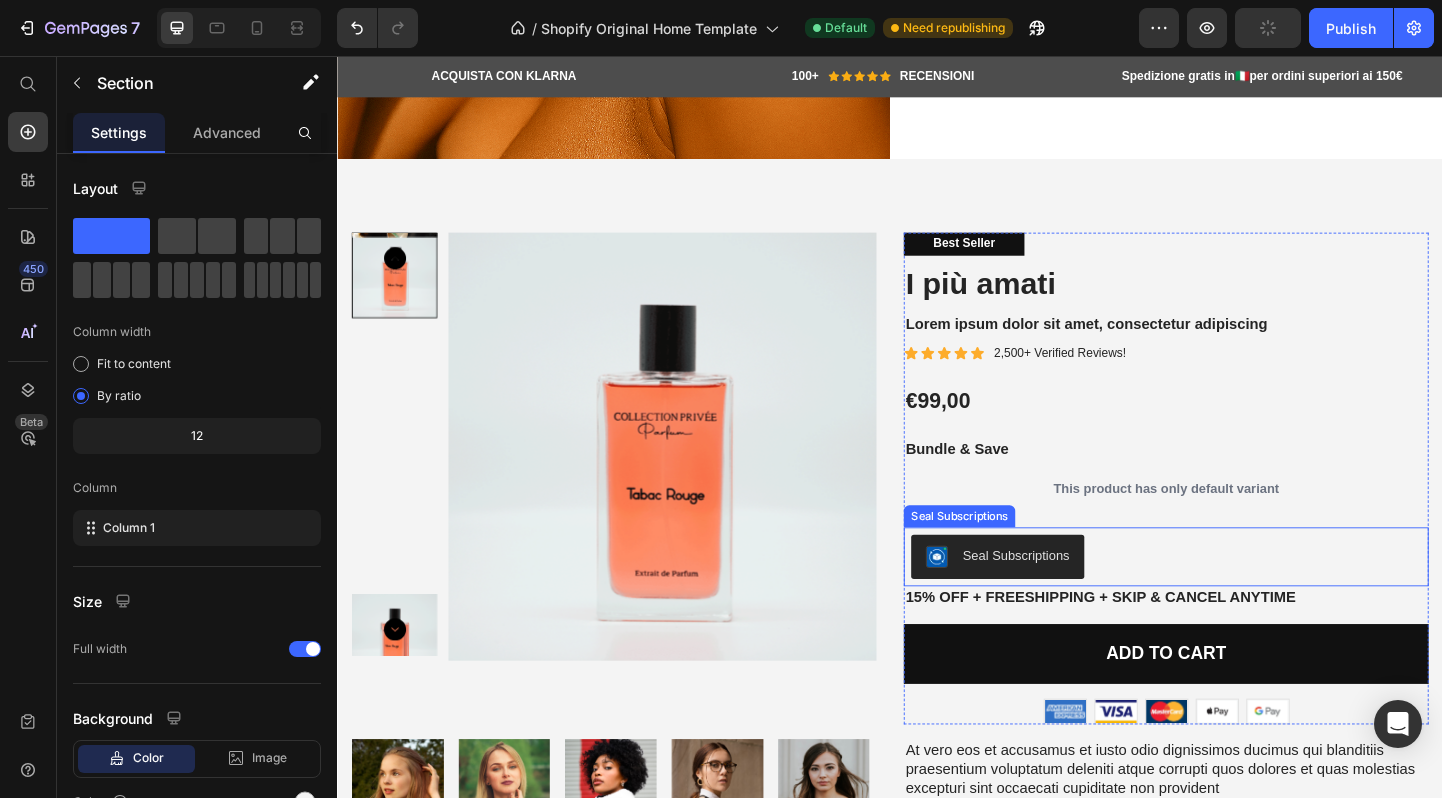 scroll, scrollTop: 1607, scrollLeft: 0, axis: vertical 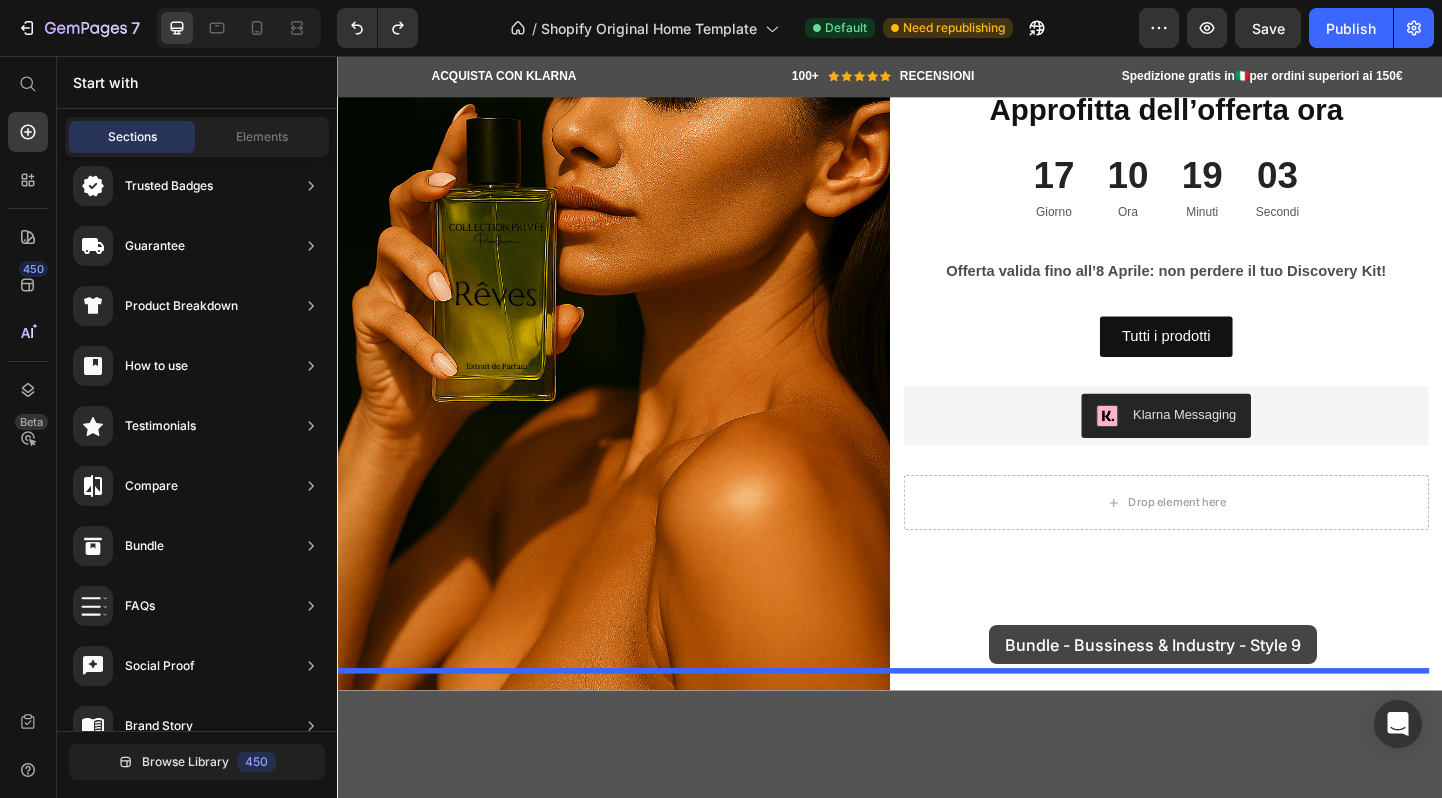 drag, startPoint x: 810, startPoint y: 523, endPoint x: 1045, endPoint y: 674, distance: 279.33133 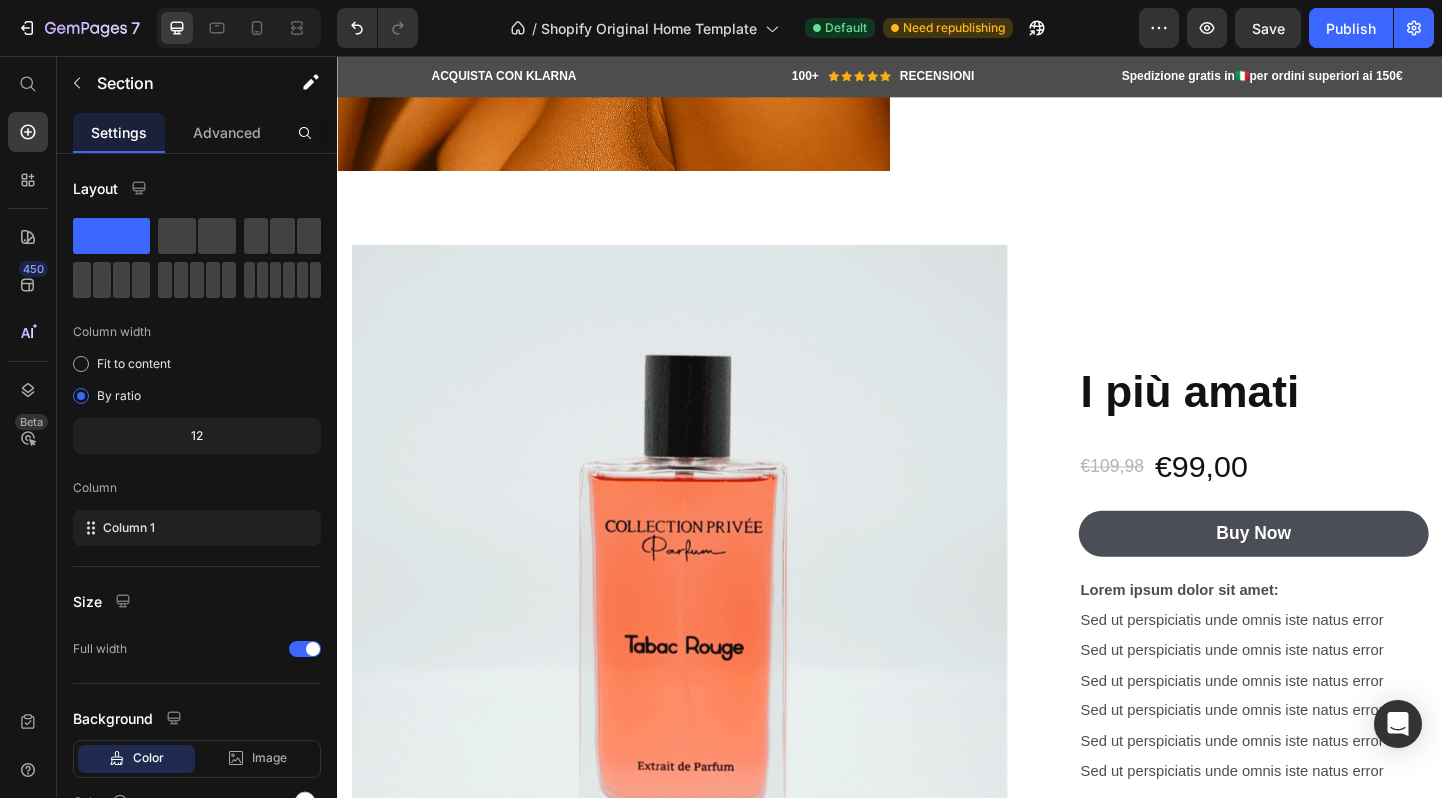 scroll, scrollTop: 1650, scrollLeft: 0, axis: vertical 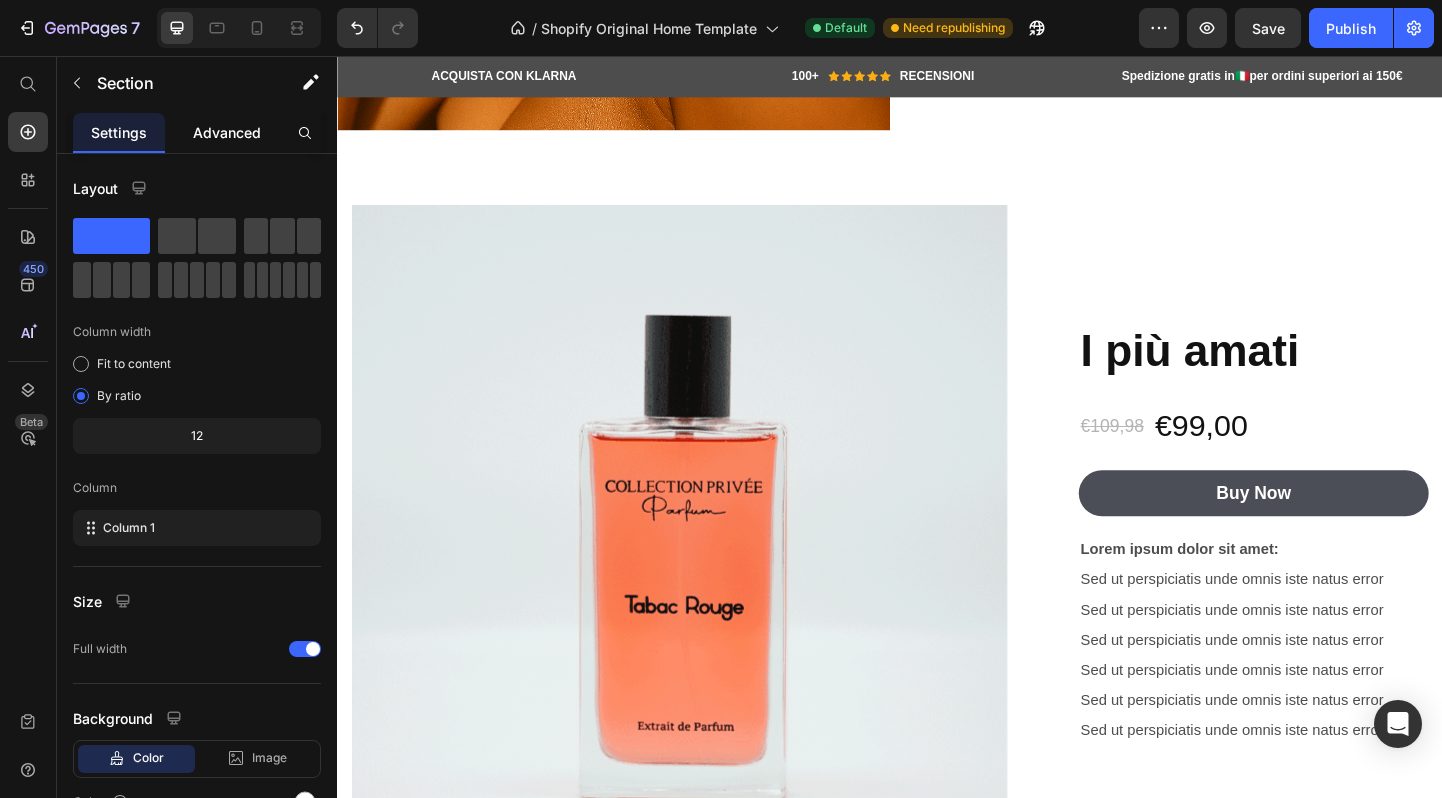 click on "Advanced" at bounding box center [227, 132] 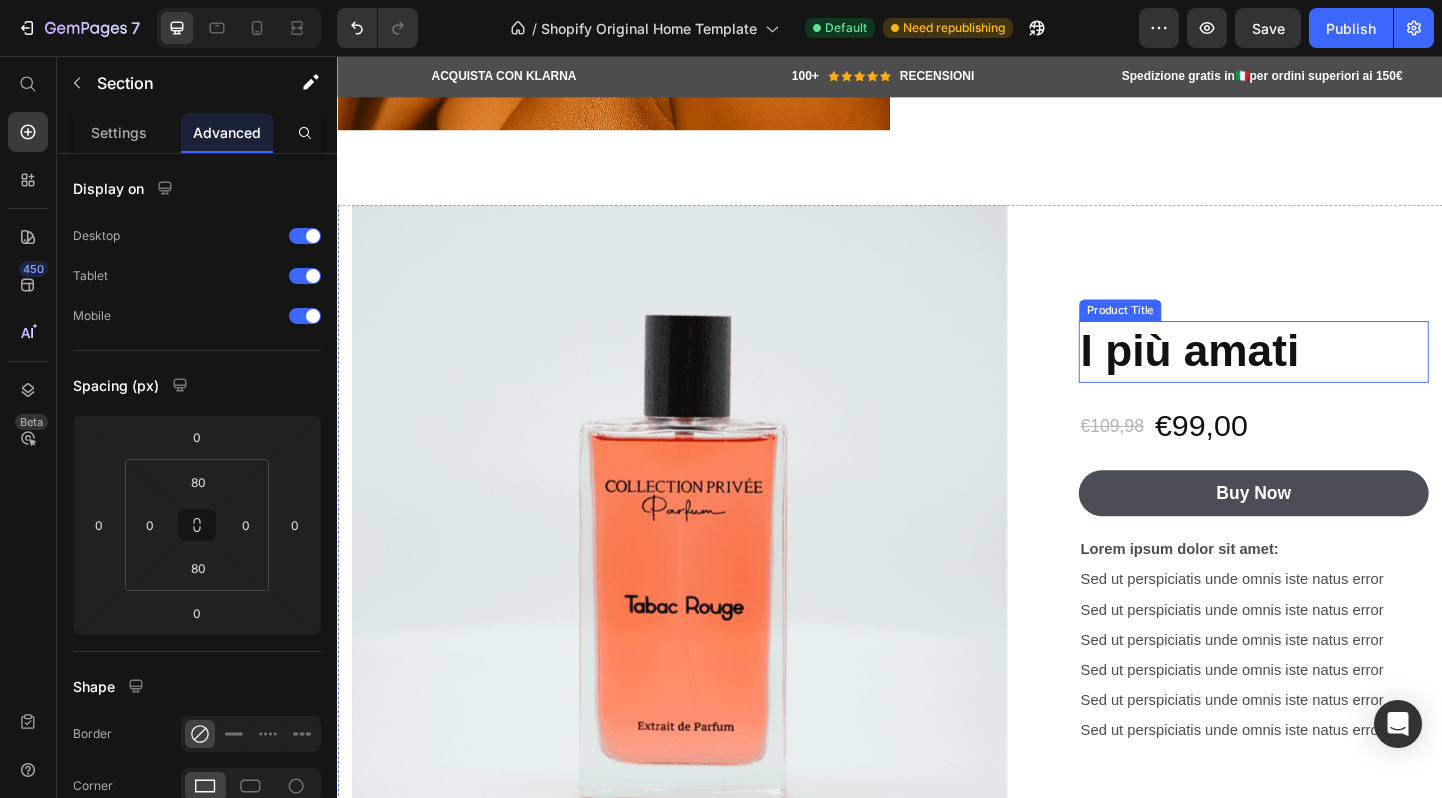 click on "I più amati" at bounding box center [1332, 377] 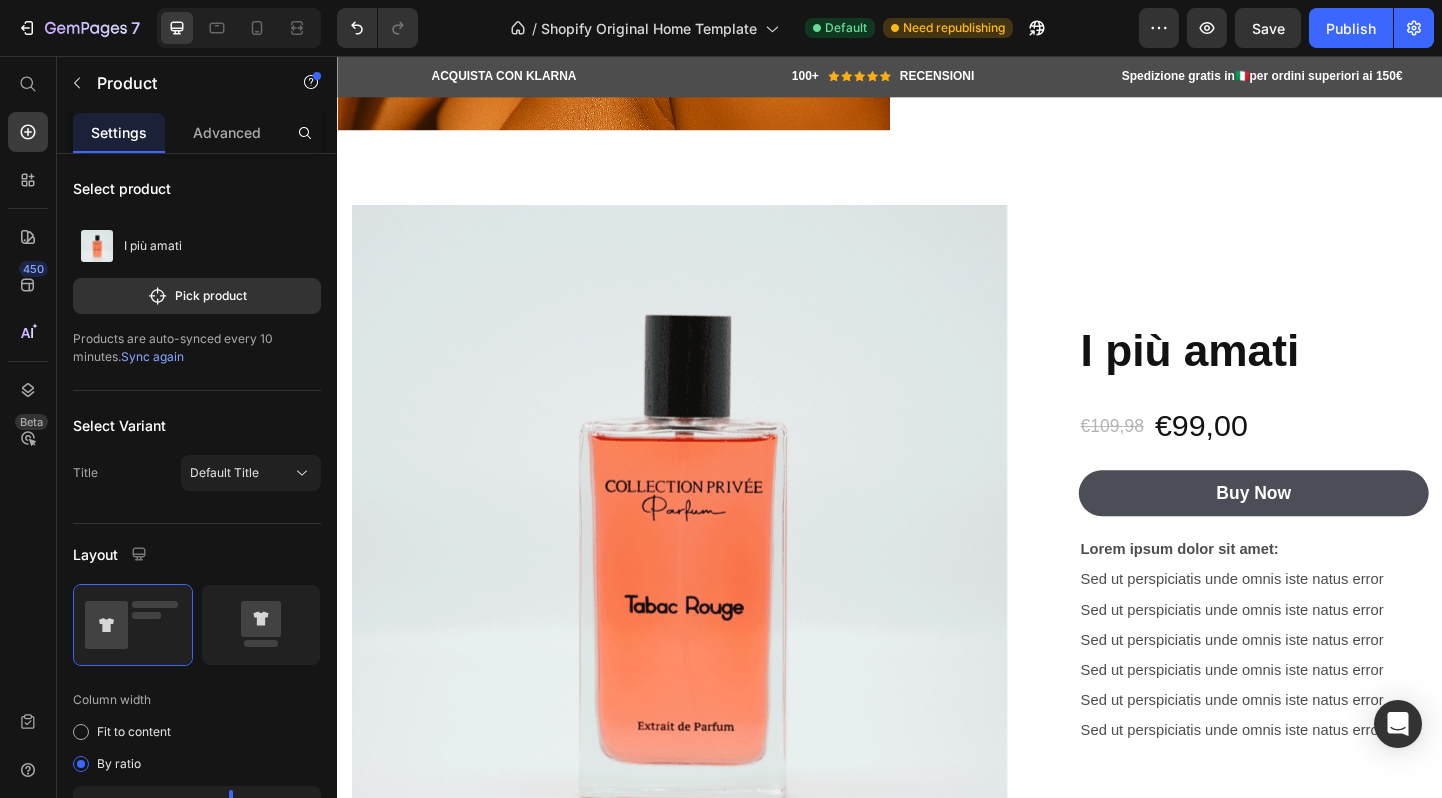 click on "Product Title €109,98 Product Price €99,00 Product Price Row Buy Now Add to Cart Row Lorem ipsum dolor sit amet: Text Block Sed ut perspiciatis unde omnis iste natus error Text Block Sed ut perspiciatis unde omnis iste natus error Text Block Sed ut perspiciatis unde omnis iste natus error Text Block Sed ut perspiciatis unde omnis iste natus error Text Block Sed ut perspiciatis unde omnis iste natus error Text Block Sed ut perspiciatis unde omnis iste natus error Text Block" at bounding box center (1332, 573) 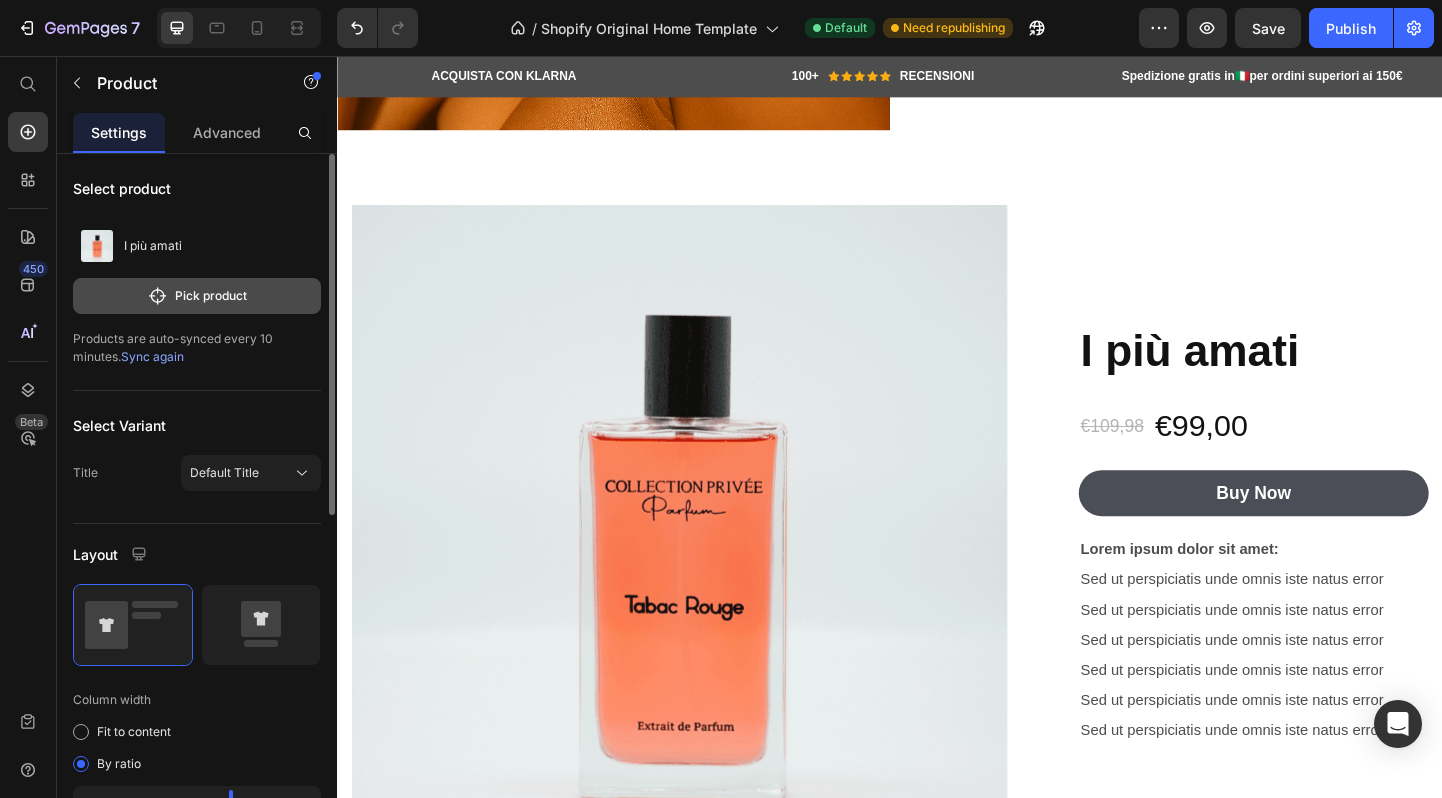 click on "Pick product" at bounding box center [197, 296] 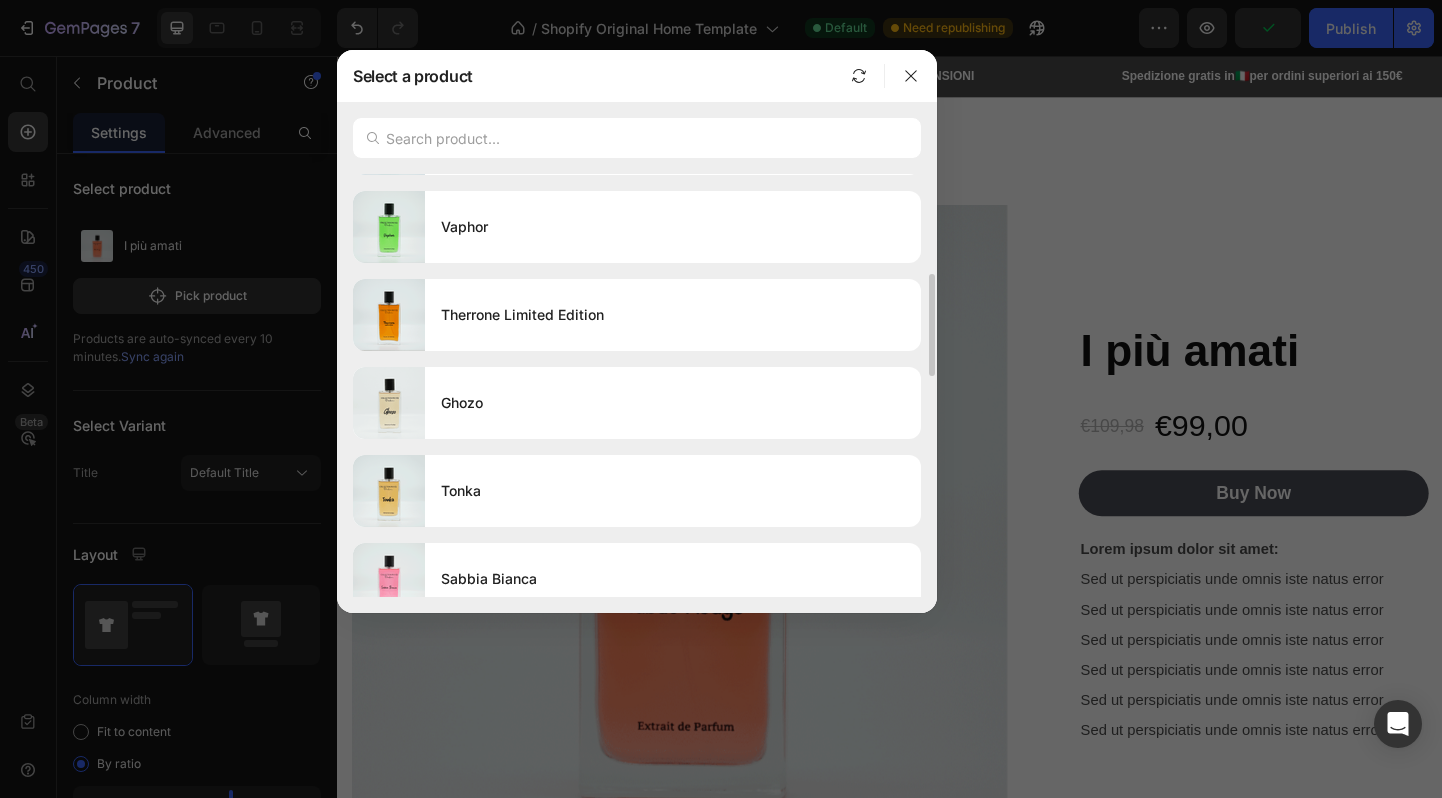 scroll, scrollTop: 0, scrollLeft: 0, axis: both 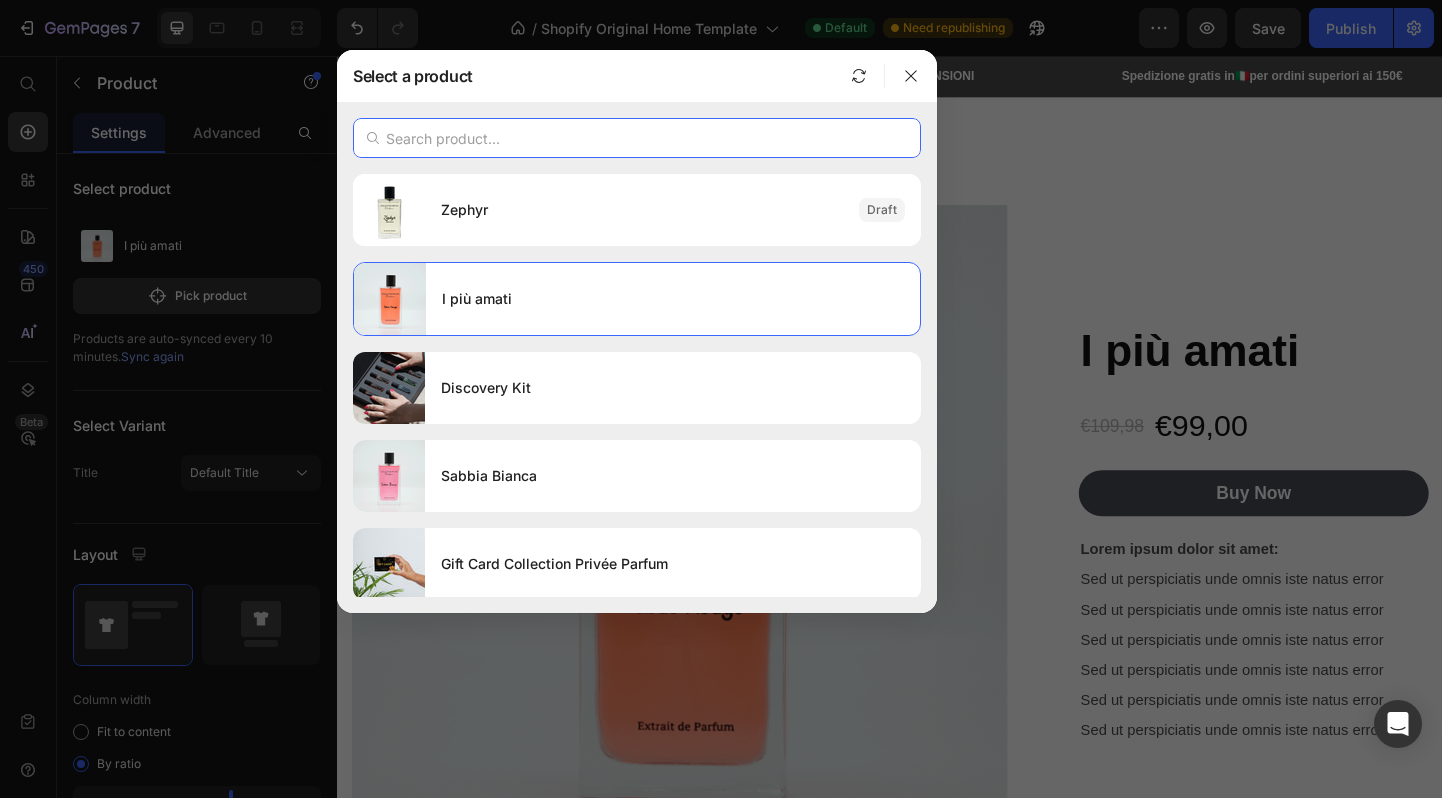click at bounding box center (637, 138) 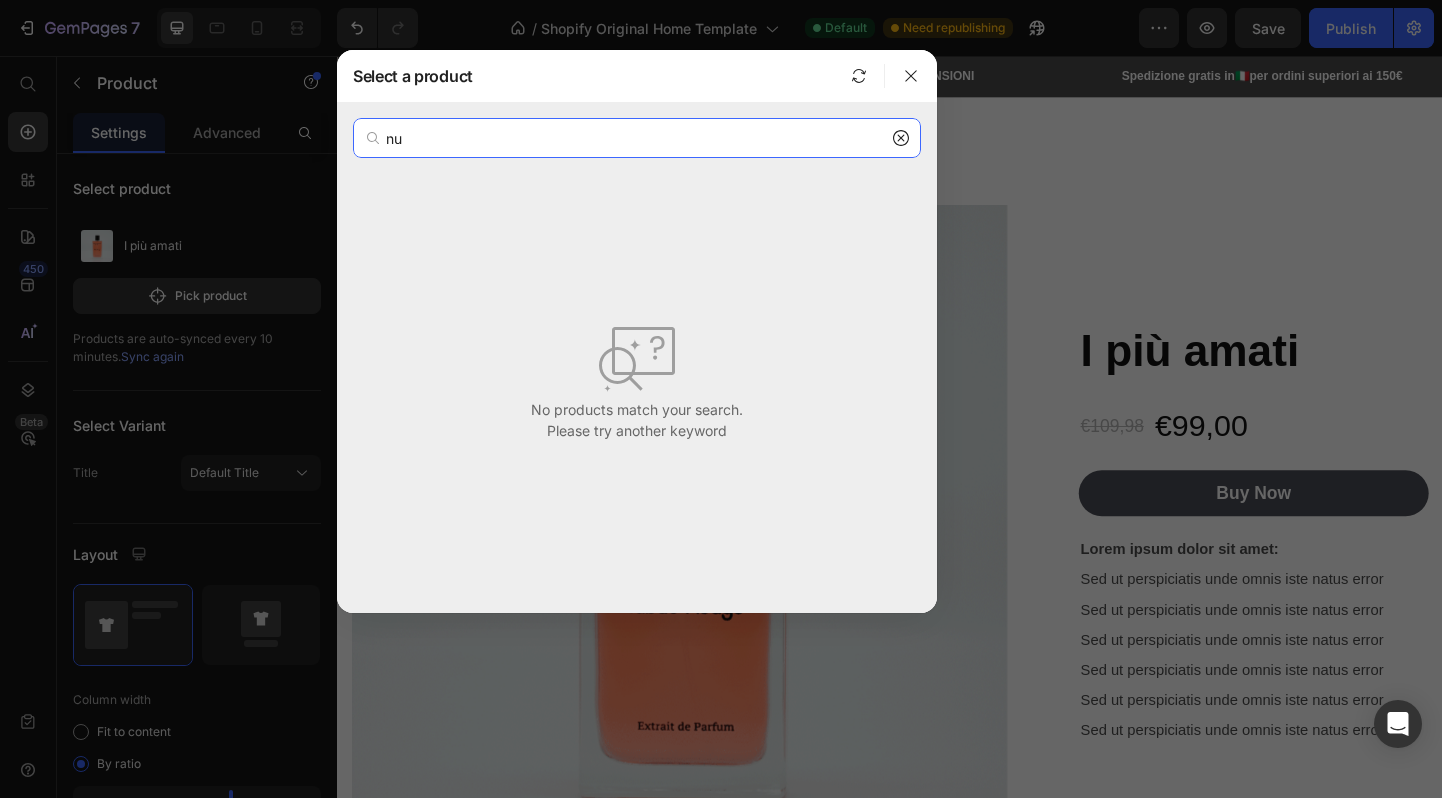 type on "n" 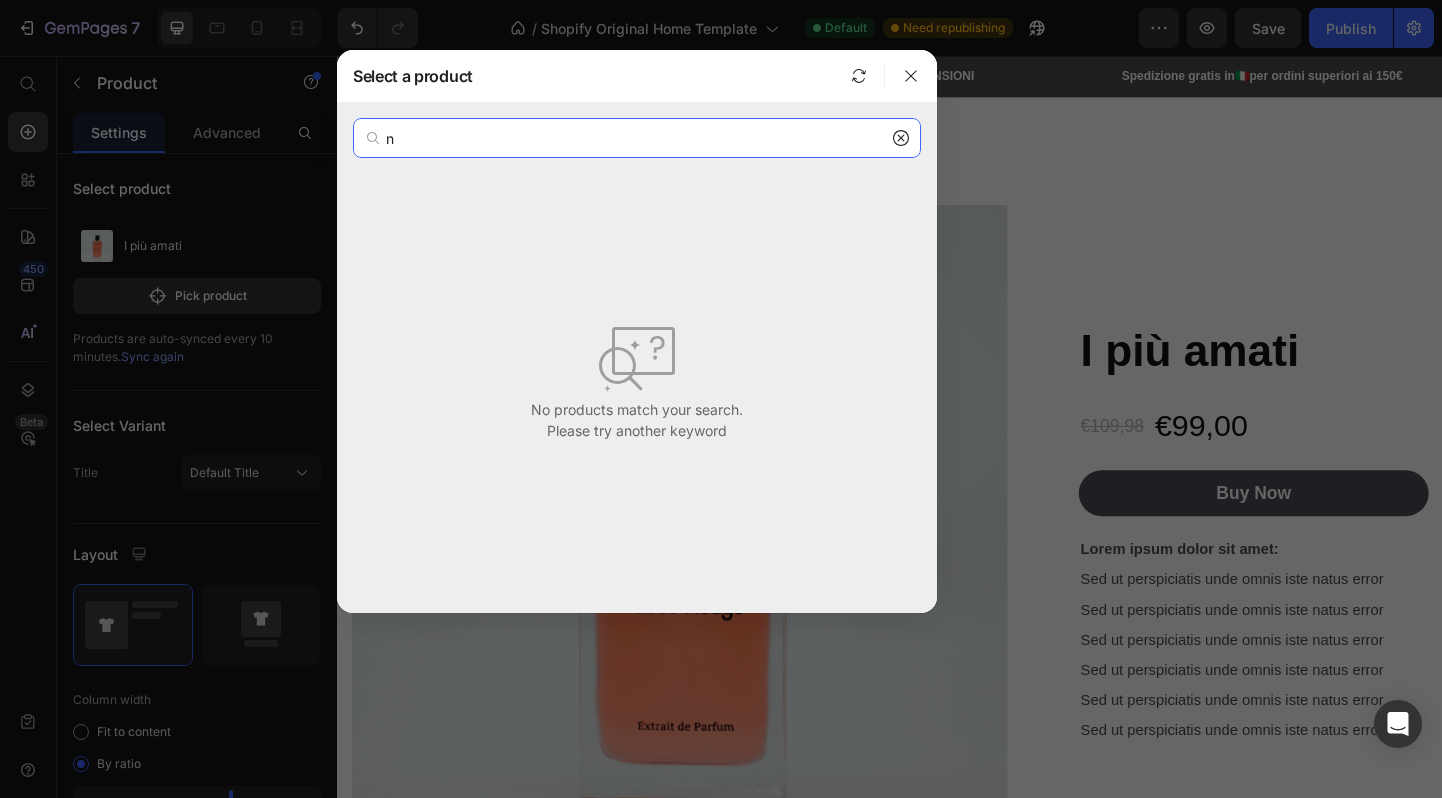type 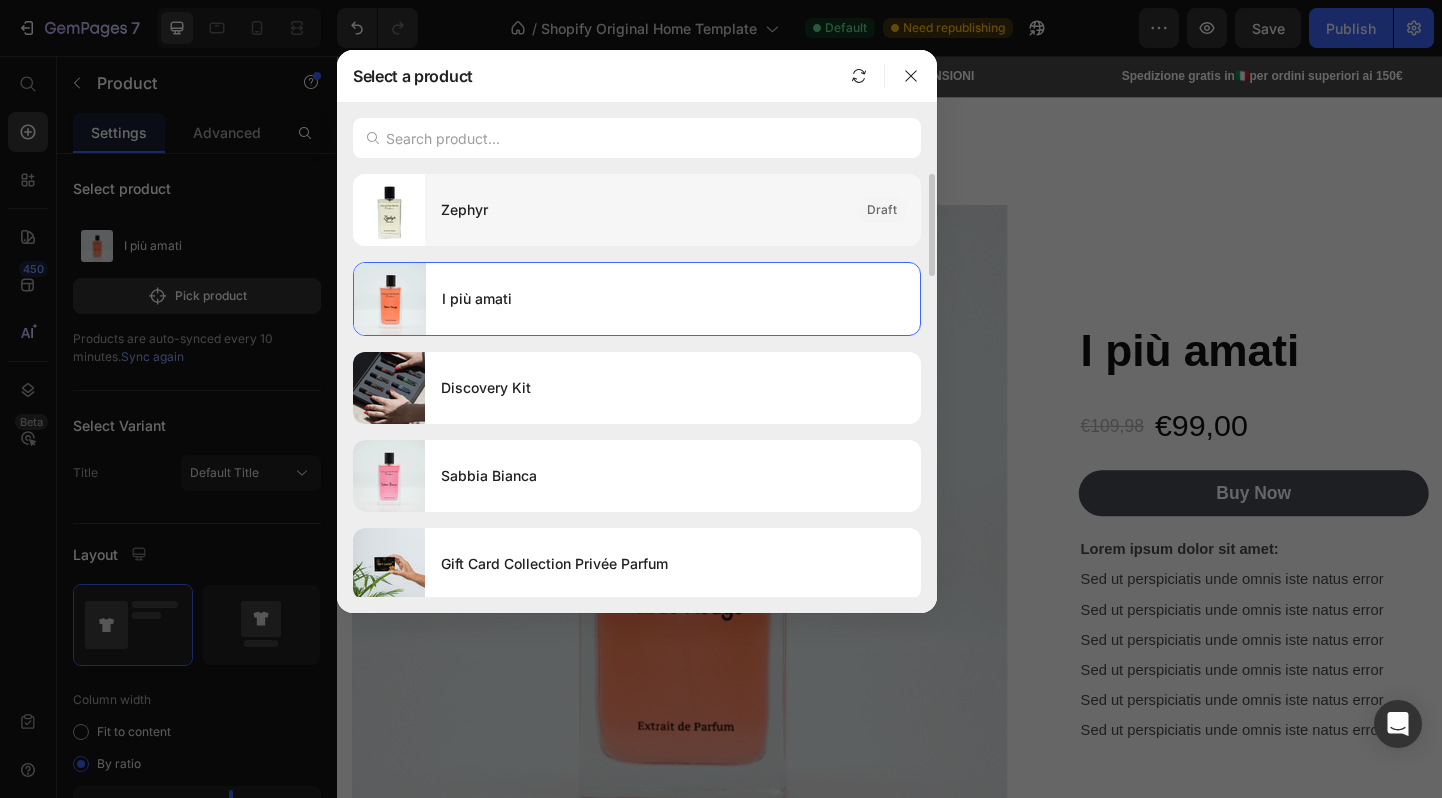 click on "Zephyr" at bounding box center (642, 210) 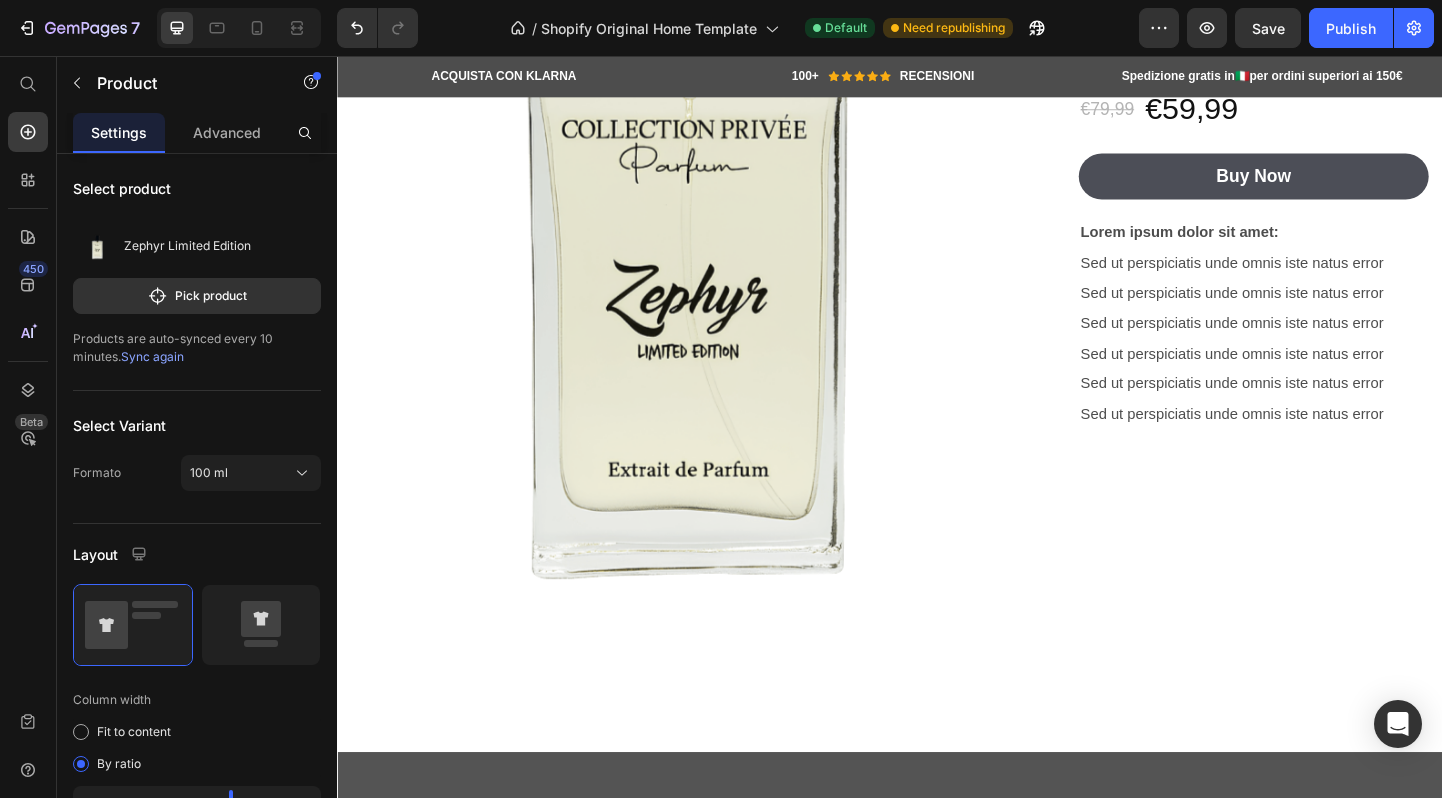 scroll, scrollTop: 2202, scrollLeft: 0, axis: vertical 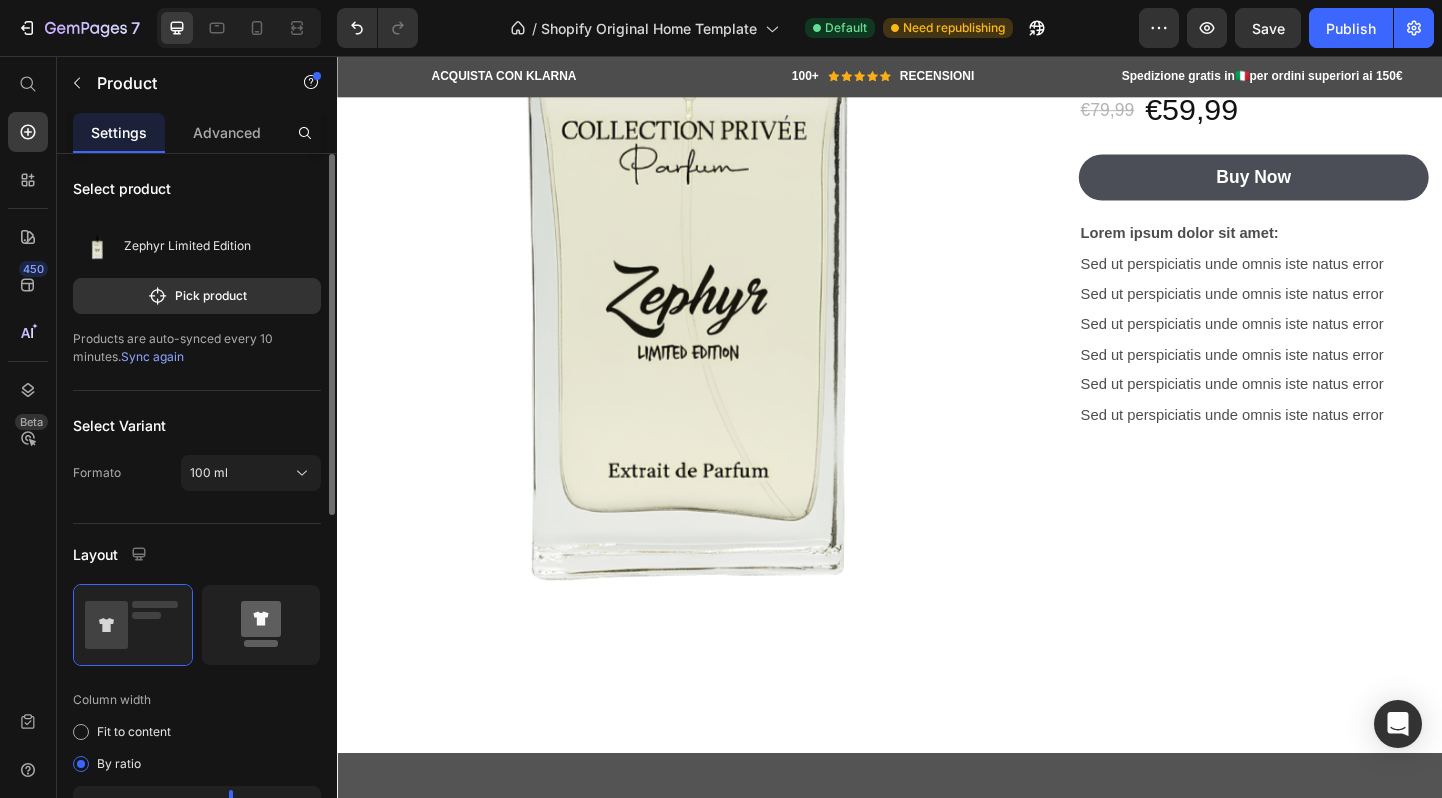 click 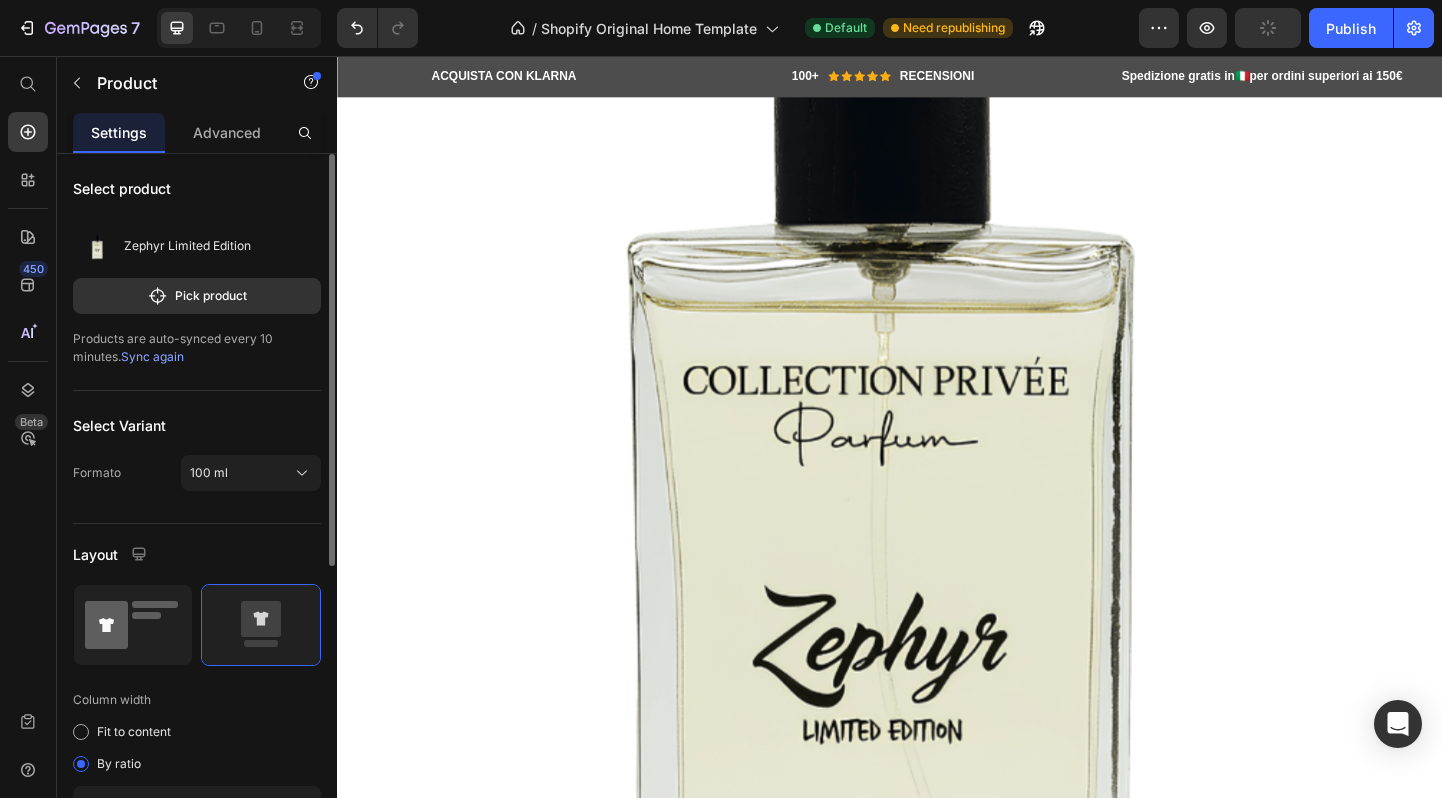 click 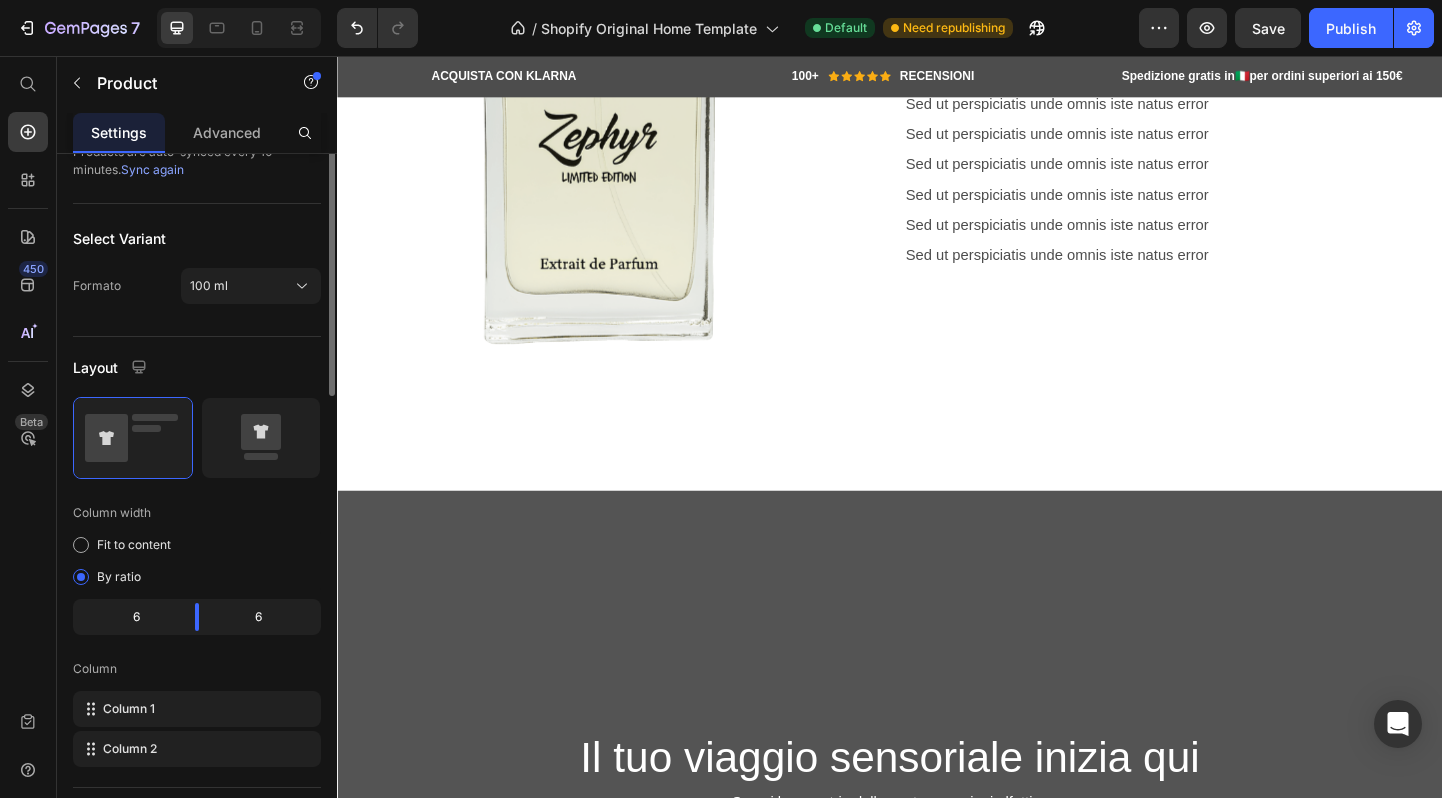 scroll, scrollTop: 0, scrollLeft: 0, axis: both 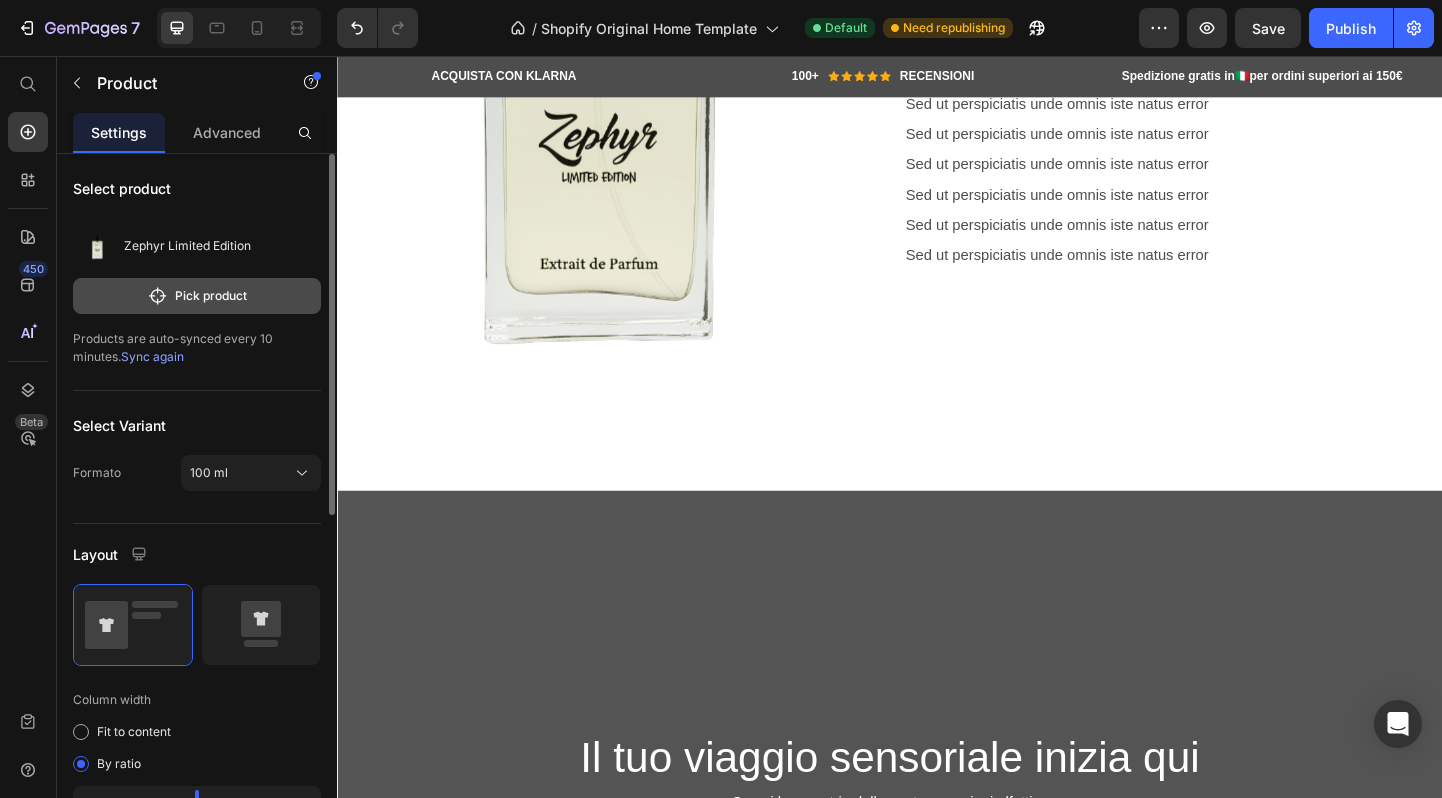 click on "Pick product" at bounding box center [197, 296] 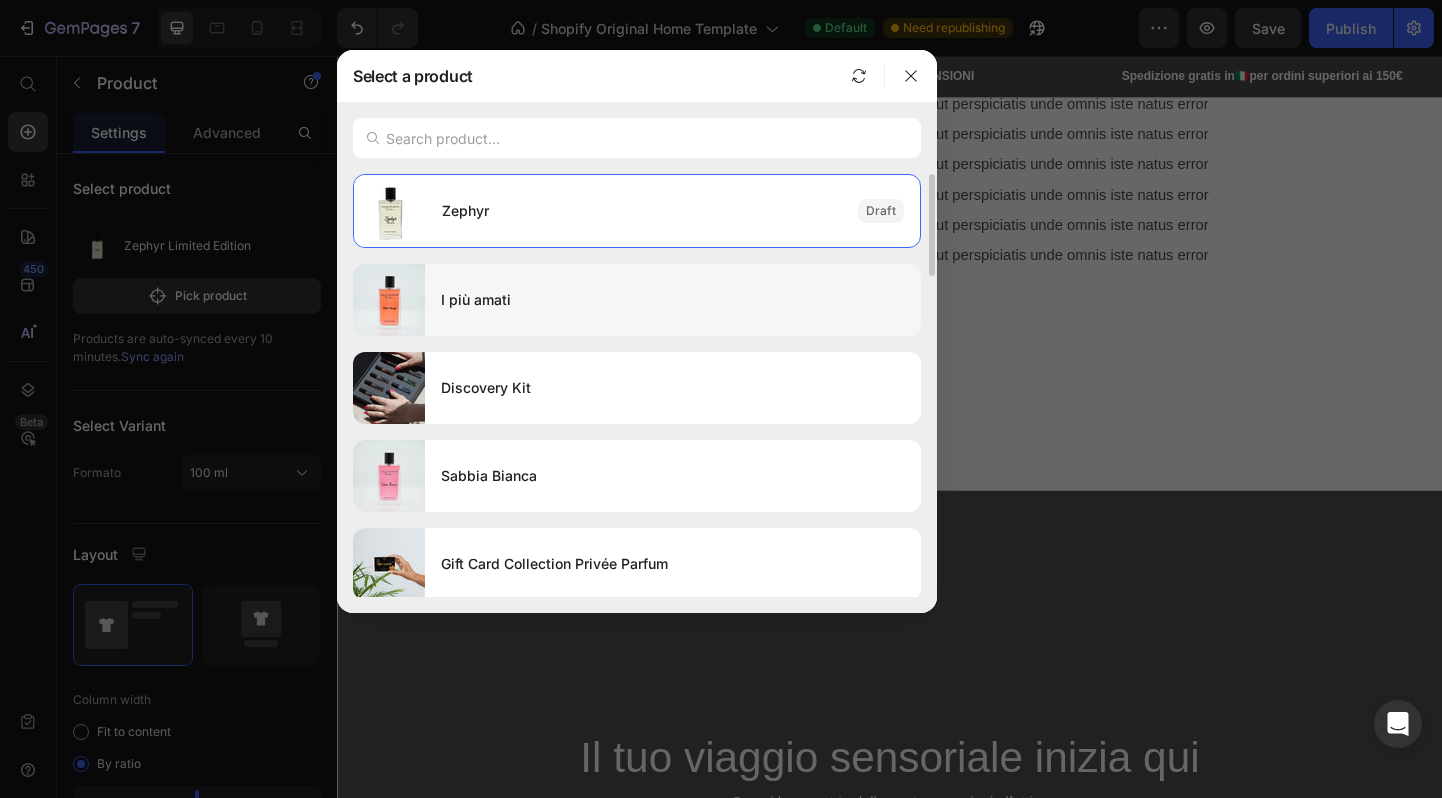 click at bounding box center [389, 300] 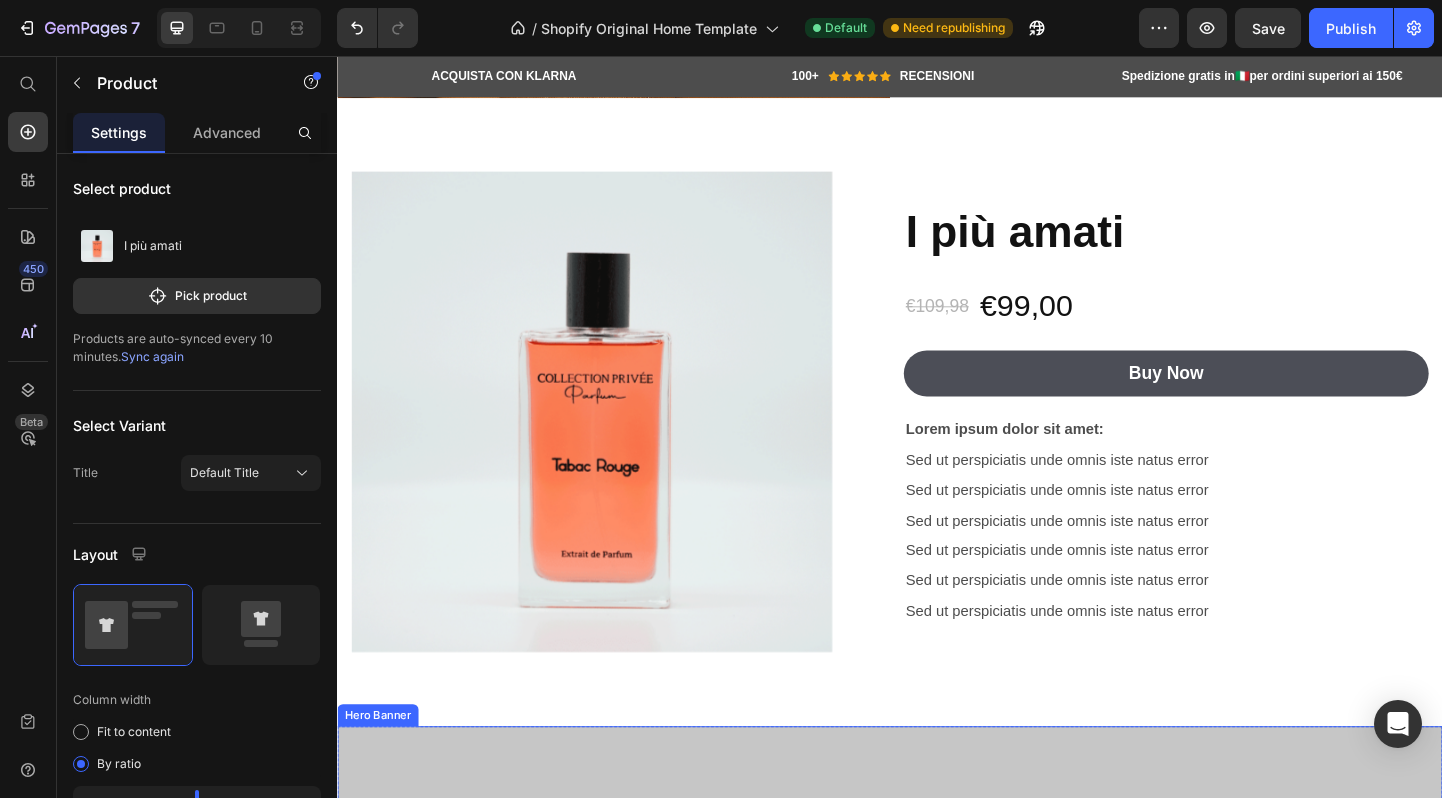 scroll, scrollTop: 1536, scrollLeft: 0, axis: vertical 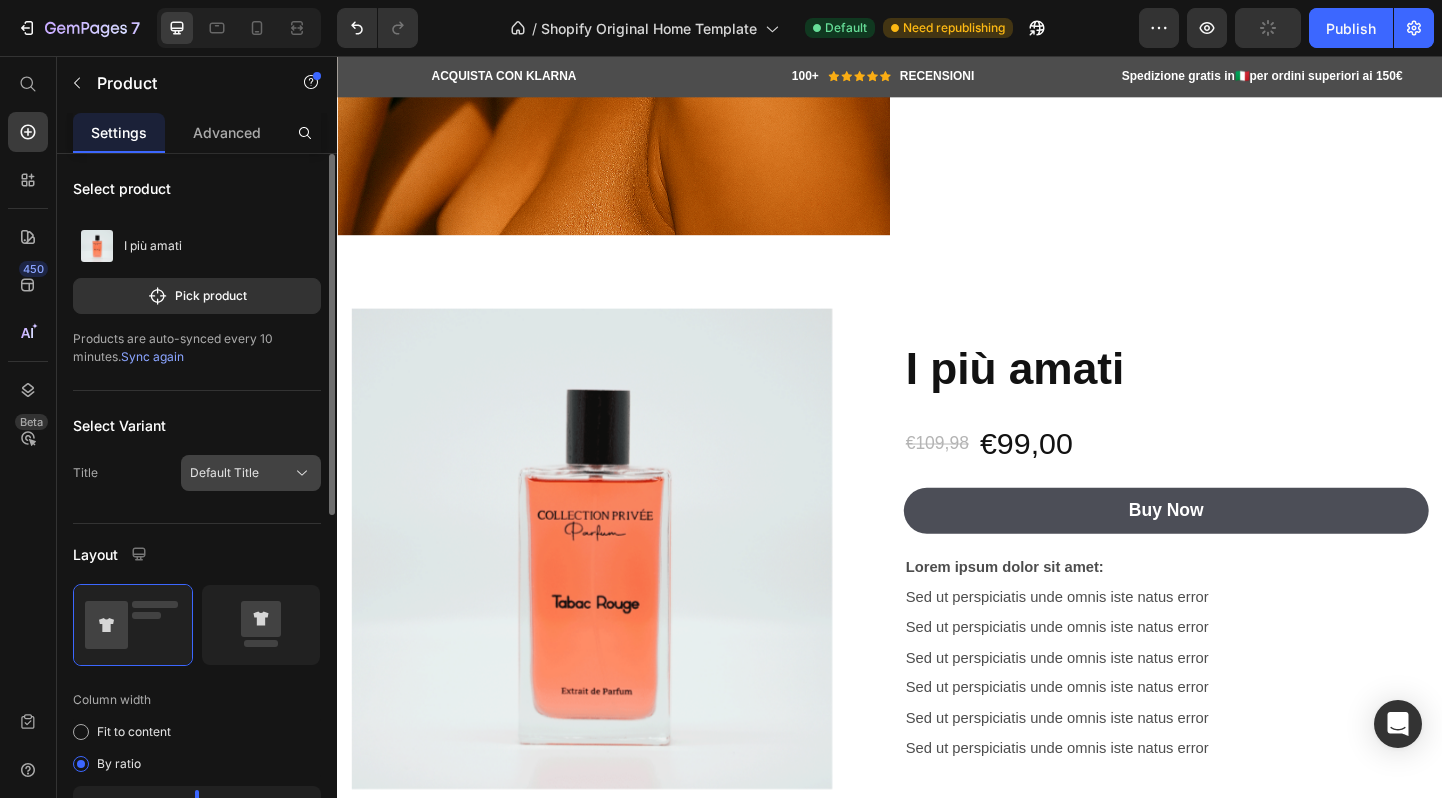 click on "Default Title" at bounding box center (251, 473) 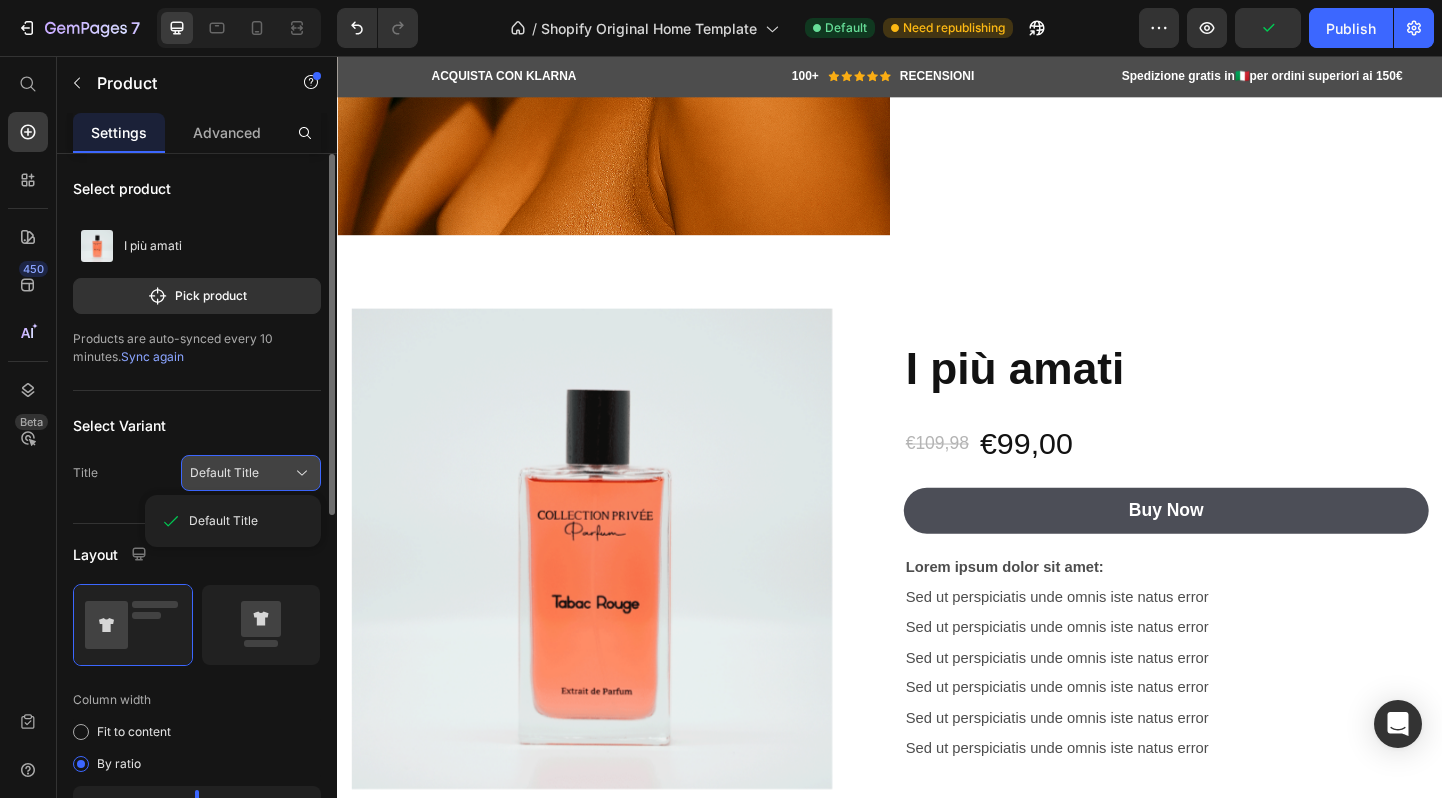 click on "Default Title" at bounding box center (251, 473) 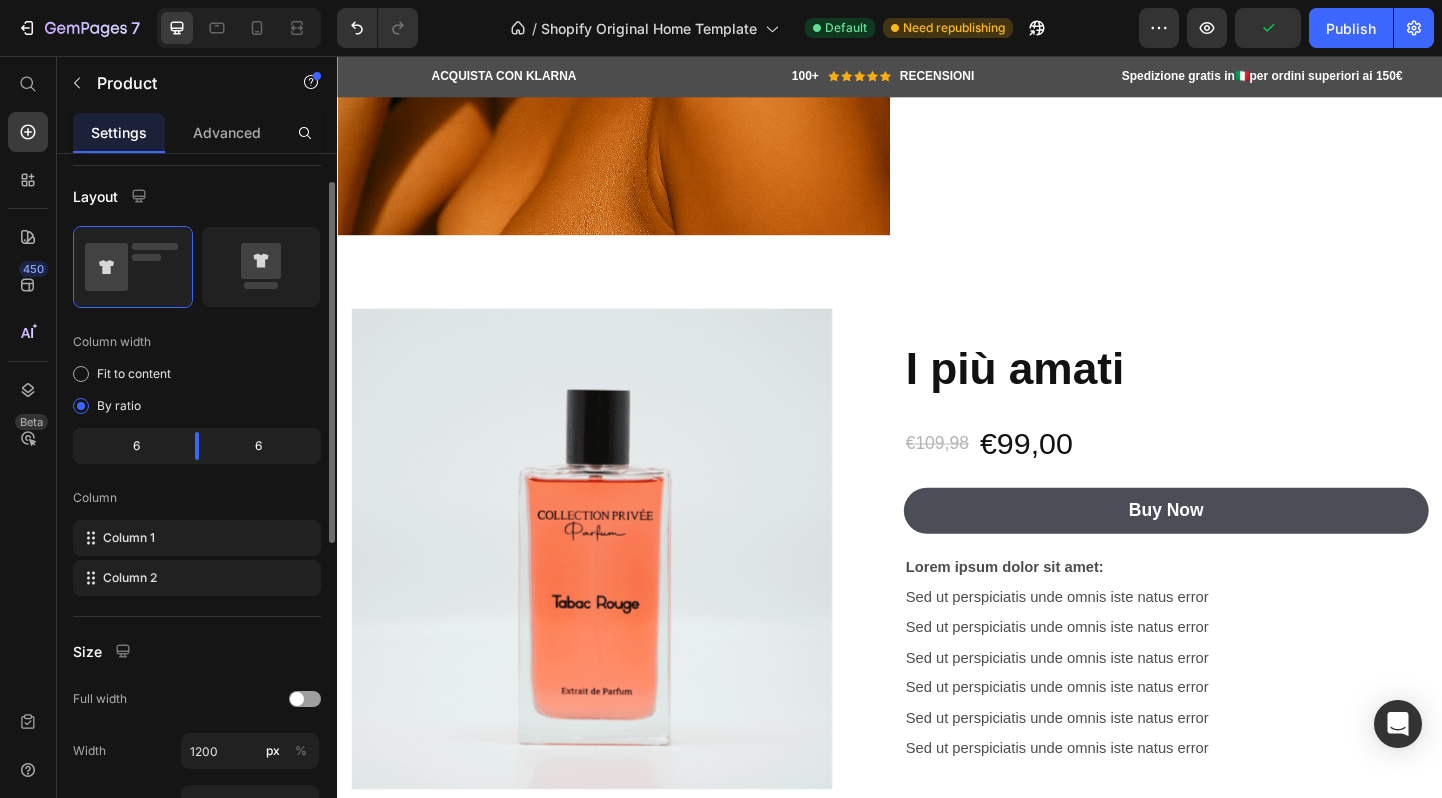 scroll, scrollTop: 393, scrollLeft: 0, axis: vertical 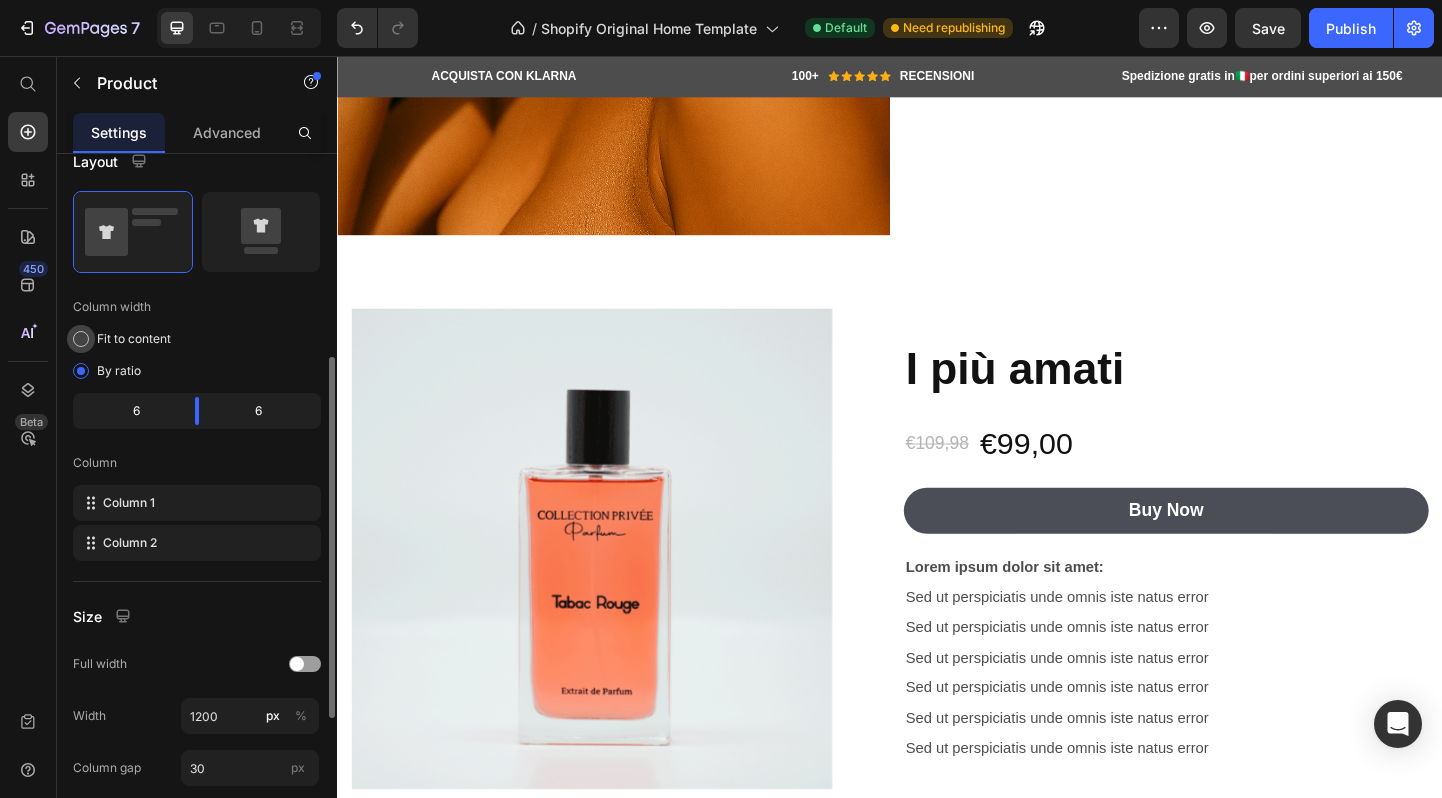 click on "Fit to content" at bounding box center (134, 339) 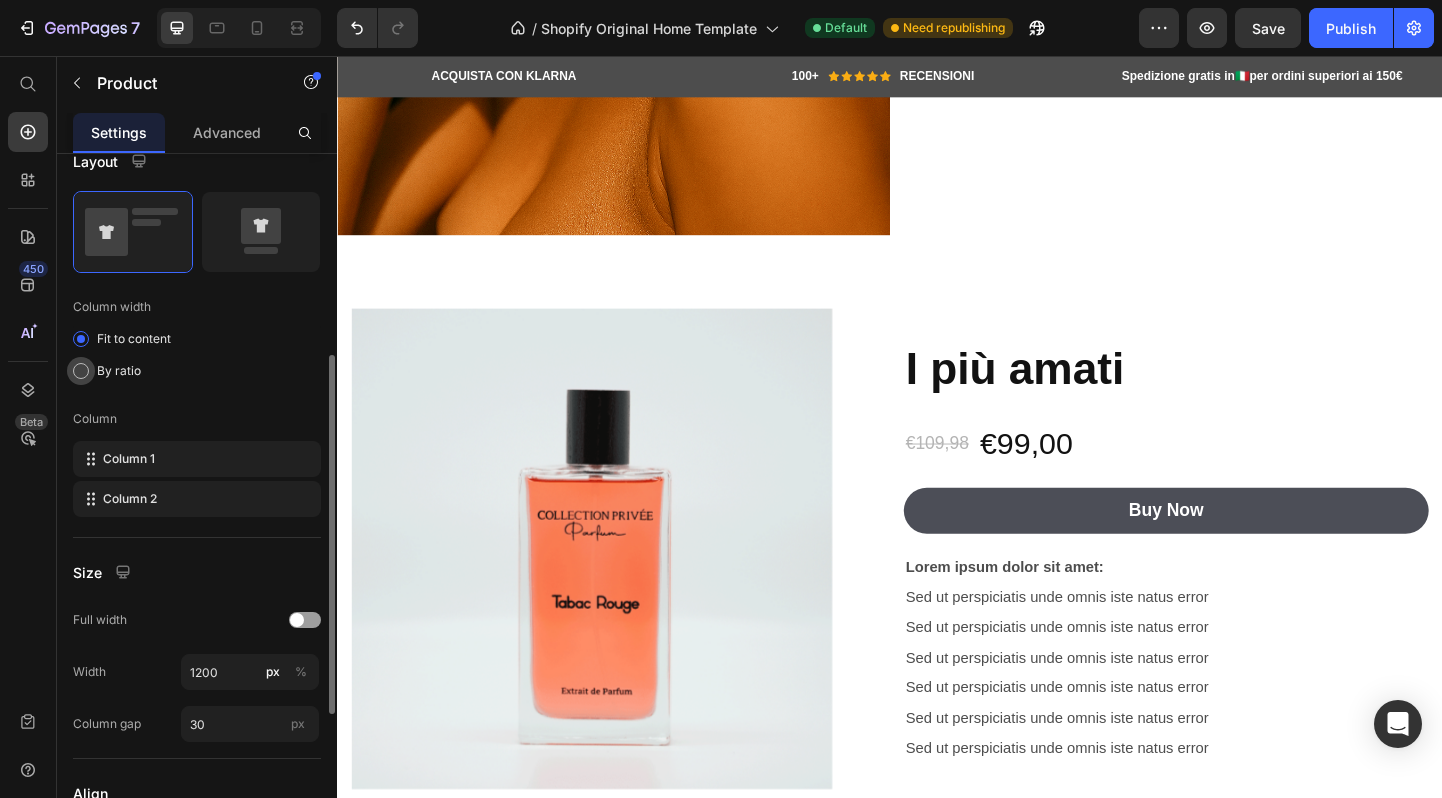 click on "By ratio" 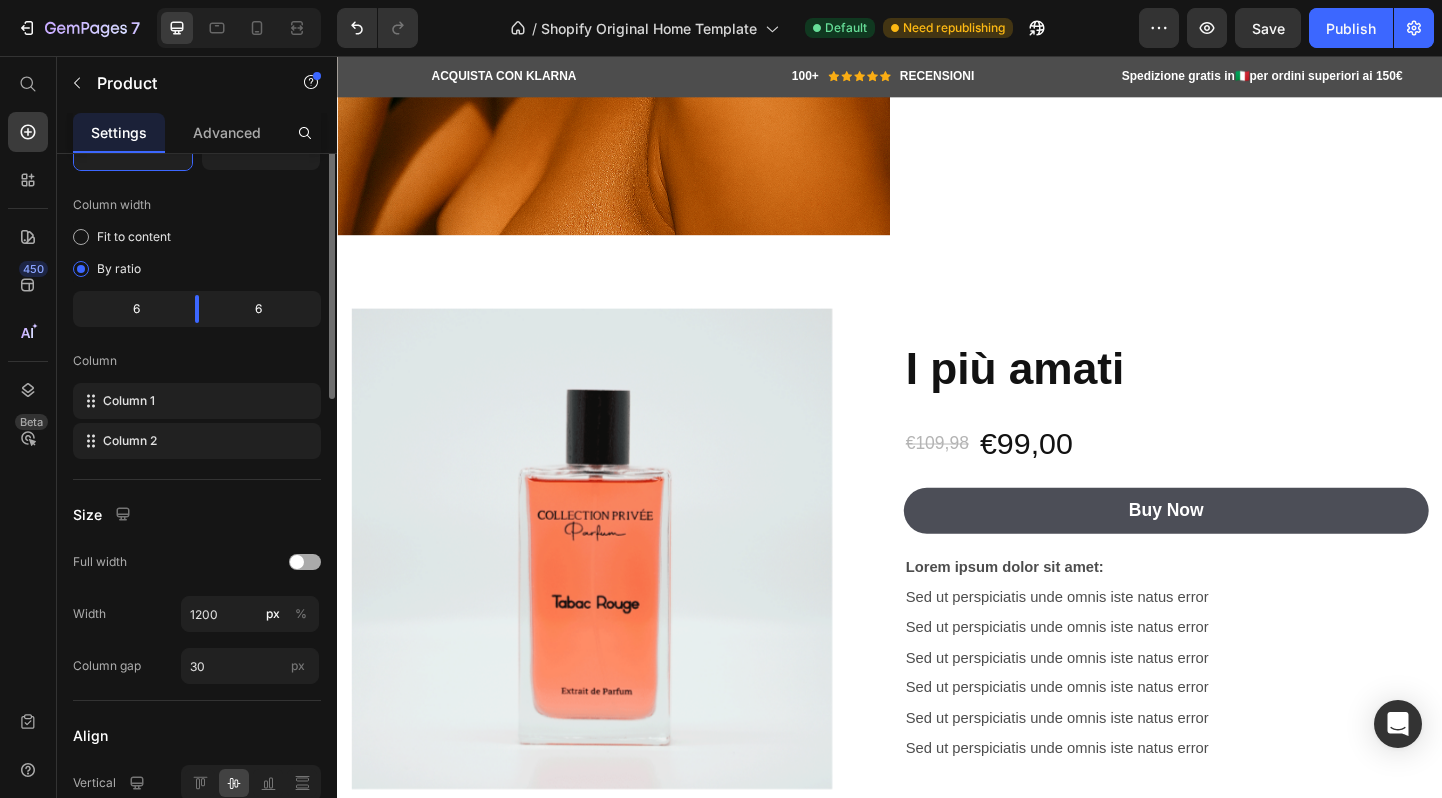 scroll, scrollTop: 0, scrollLeft: 0, axis: both 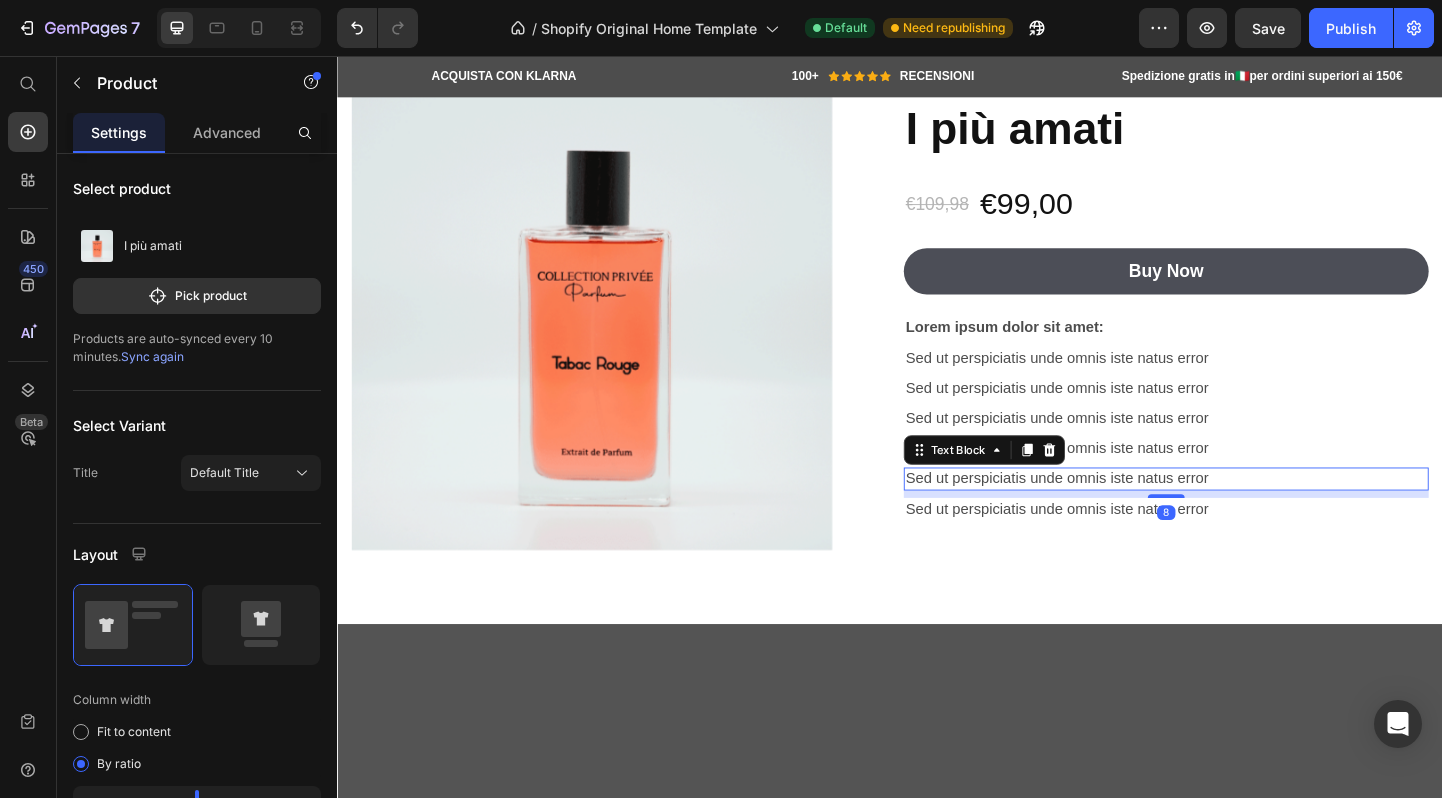 click on "Sed ut perspiciatis unde omnis iste natus error" at bounding box center [1237, 515] 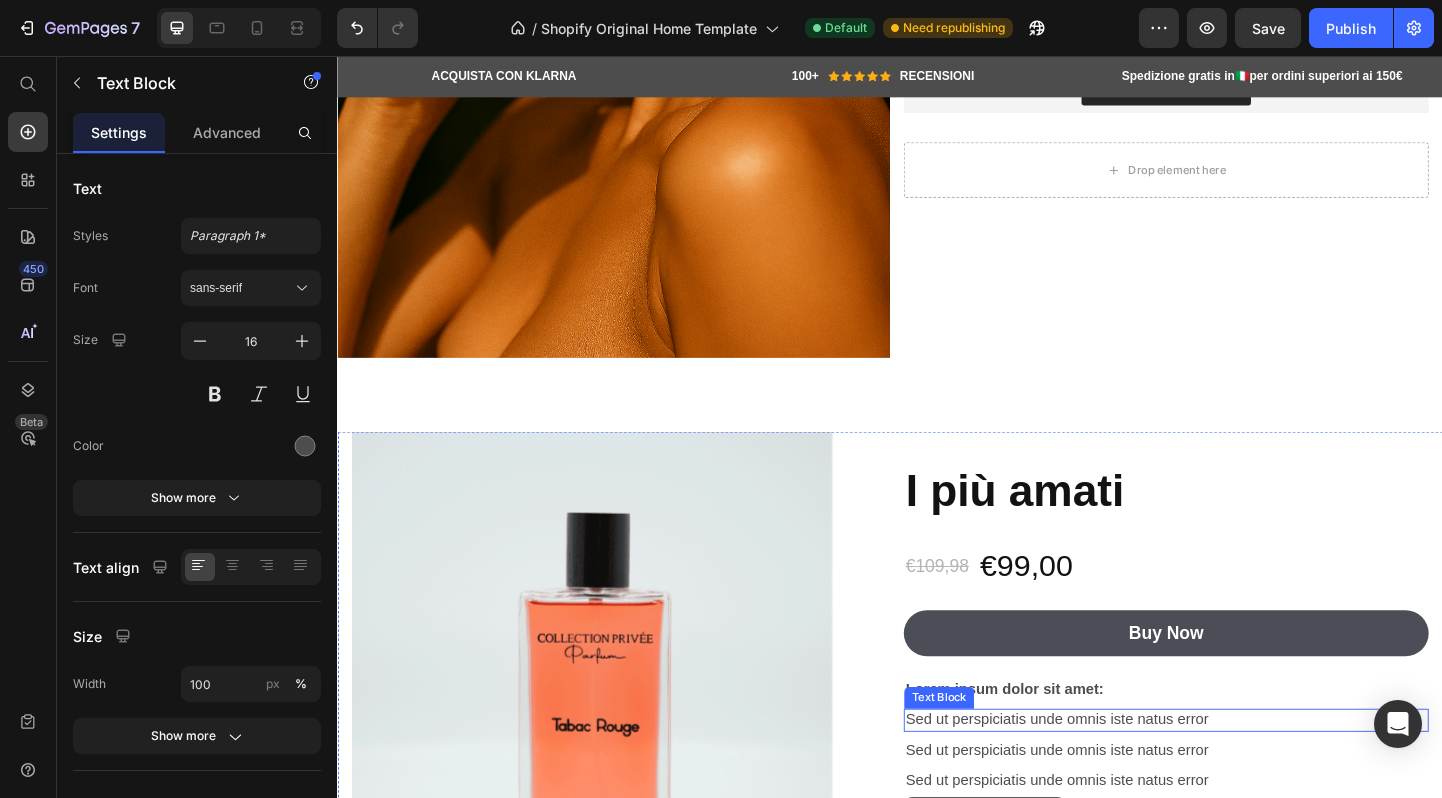 scroll, scrollTop: 1312, scrollLeft: 0, axis: vertical 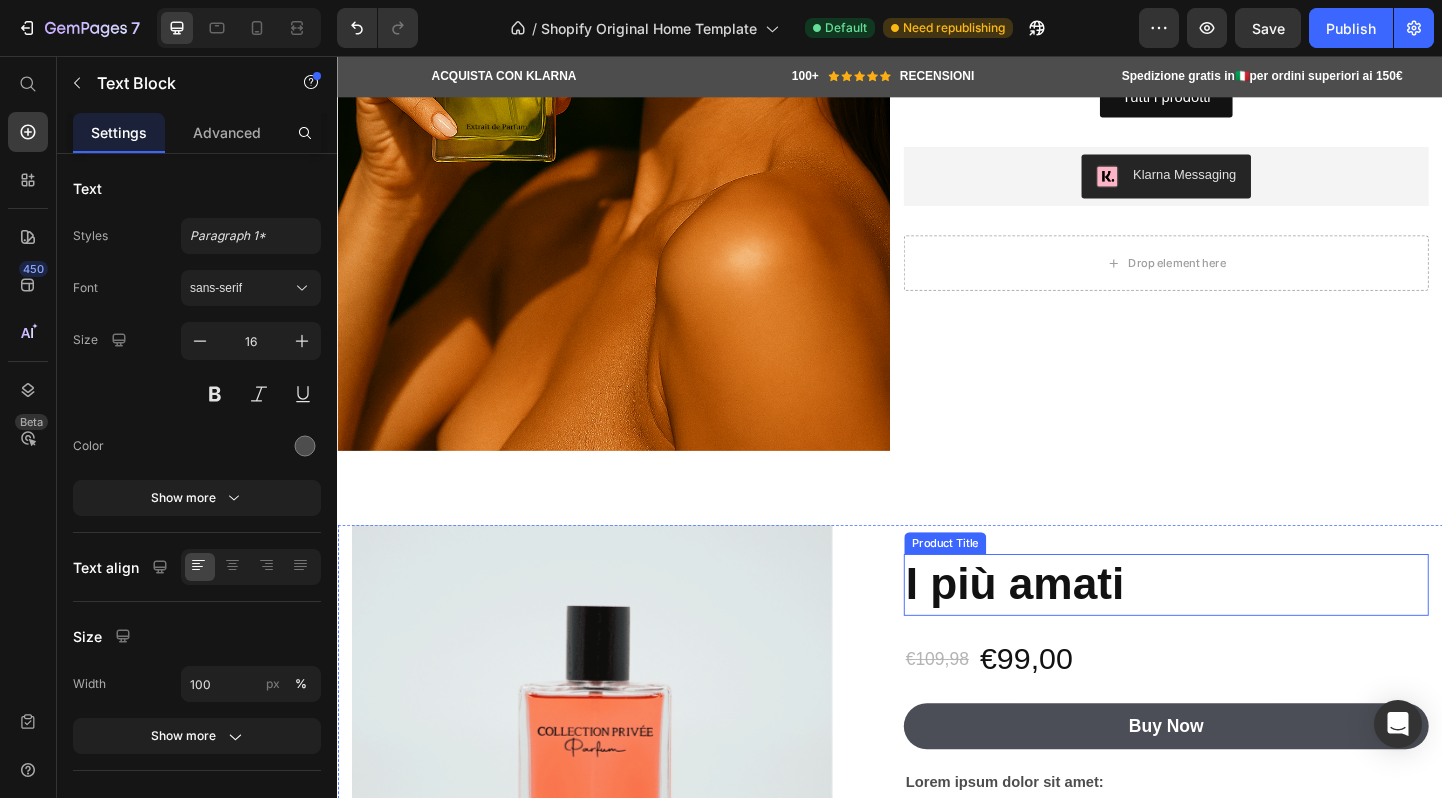 click on "I più amati" at bounding box center [1237, 630] 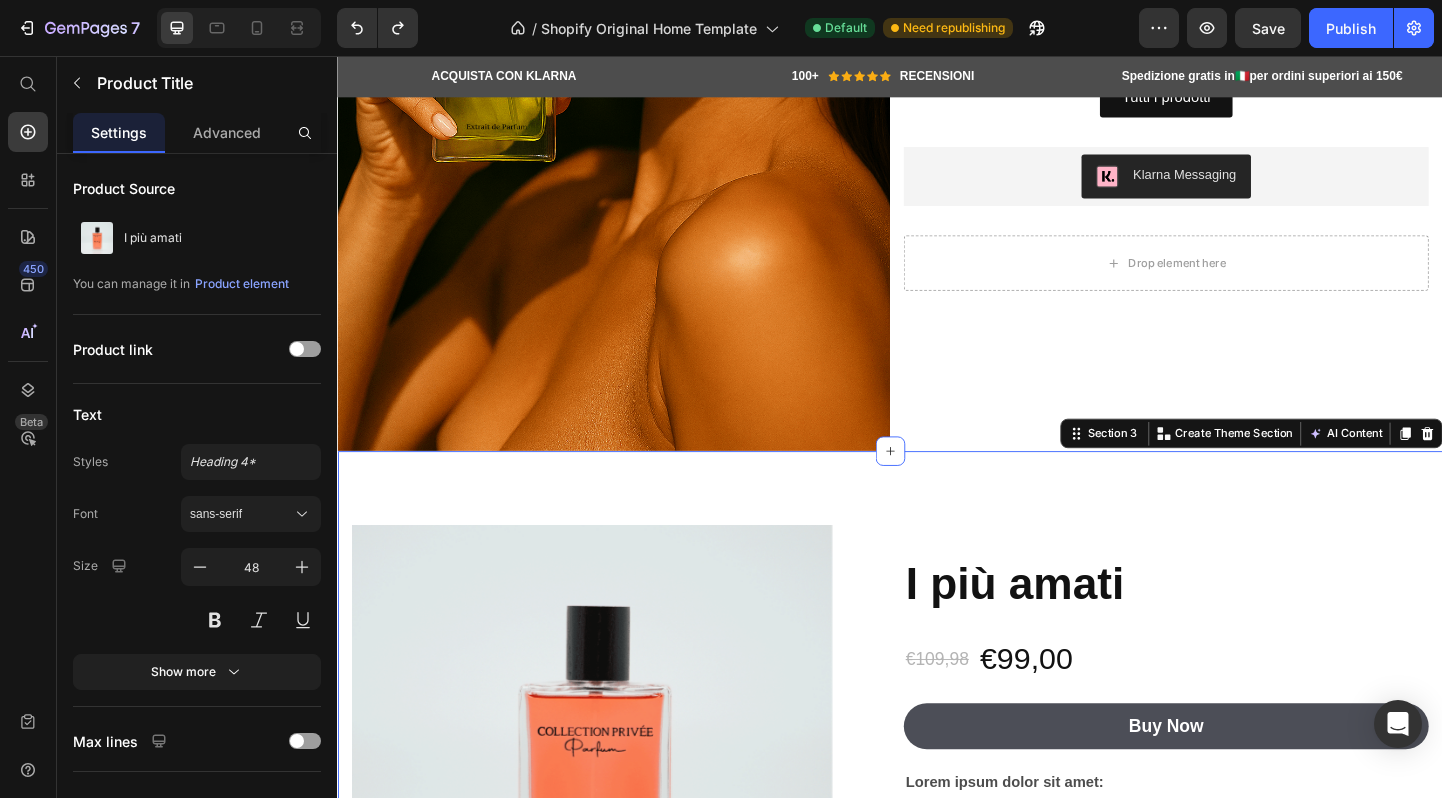 click on "Product Title €109,98 Product Price €99,00 Product Price Row Buy Now Add to Cart Row Lorem ipsum dolor sit amet: Text Block Sed ut perspiciatis unde omnis iste natus error Text Block Sed ut perspiciatis unde omnis iste natus error Text Block Sed ut perspiciatis unde omnis iste natus error Text Block Sed ut perspiciatis unde omnis iste natus error Text Block Sed ut perspiciatis unde omnis iste natus error Text Block Sed ut perspiciatis unde omnis iste natus error Text Block Product Section 3   You can create reusable sections Create Theme Section AI Content Write with GemAI What would you like to describe here? Tone and Voice Persuasive Product I più amati Show more Generate" at bounding box center (937, 826) 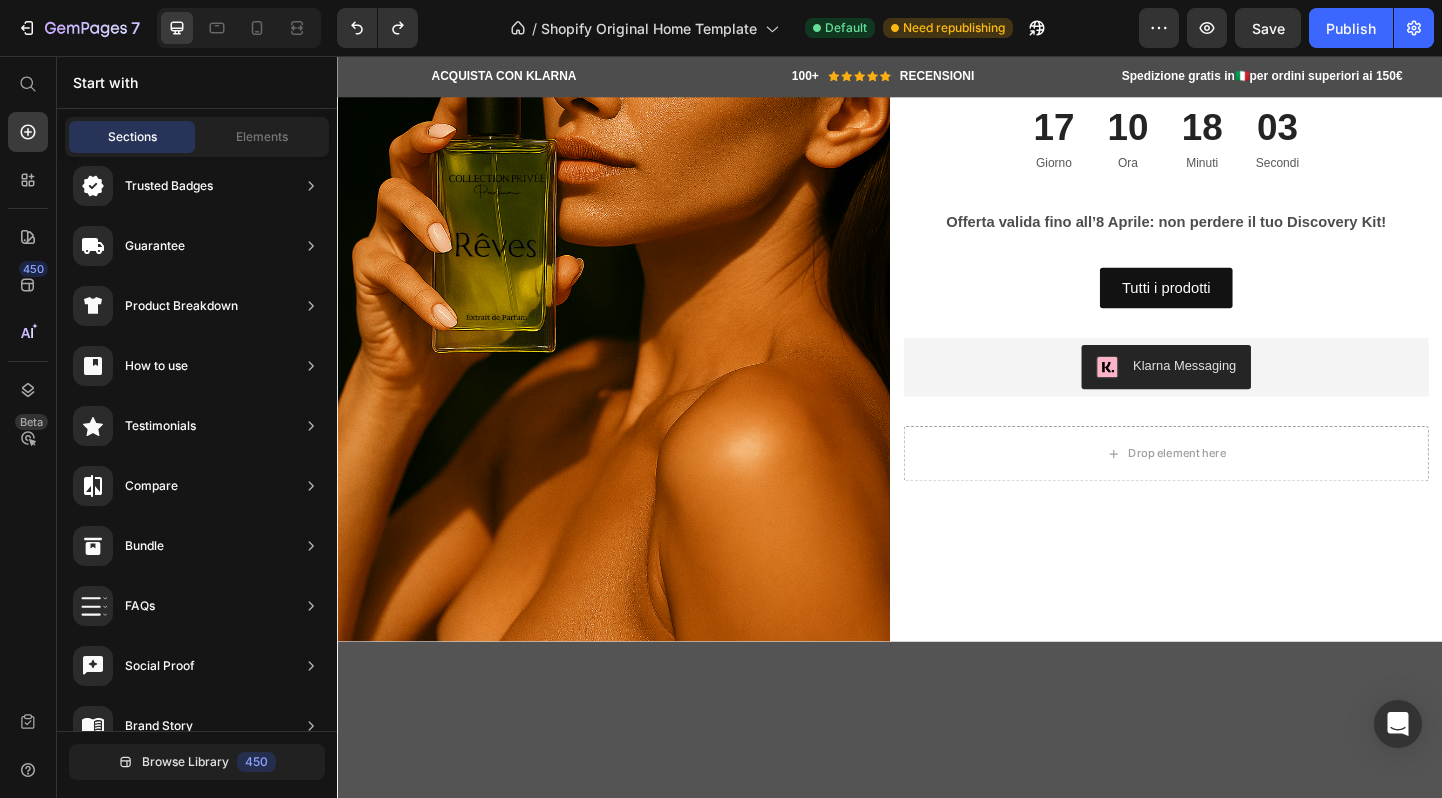 scroll, scrollTop: 940, scrollLeft: 0, axis: vertical 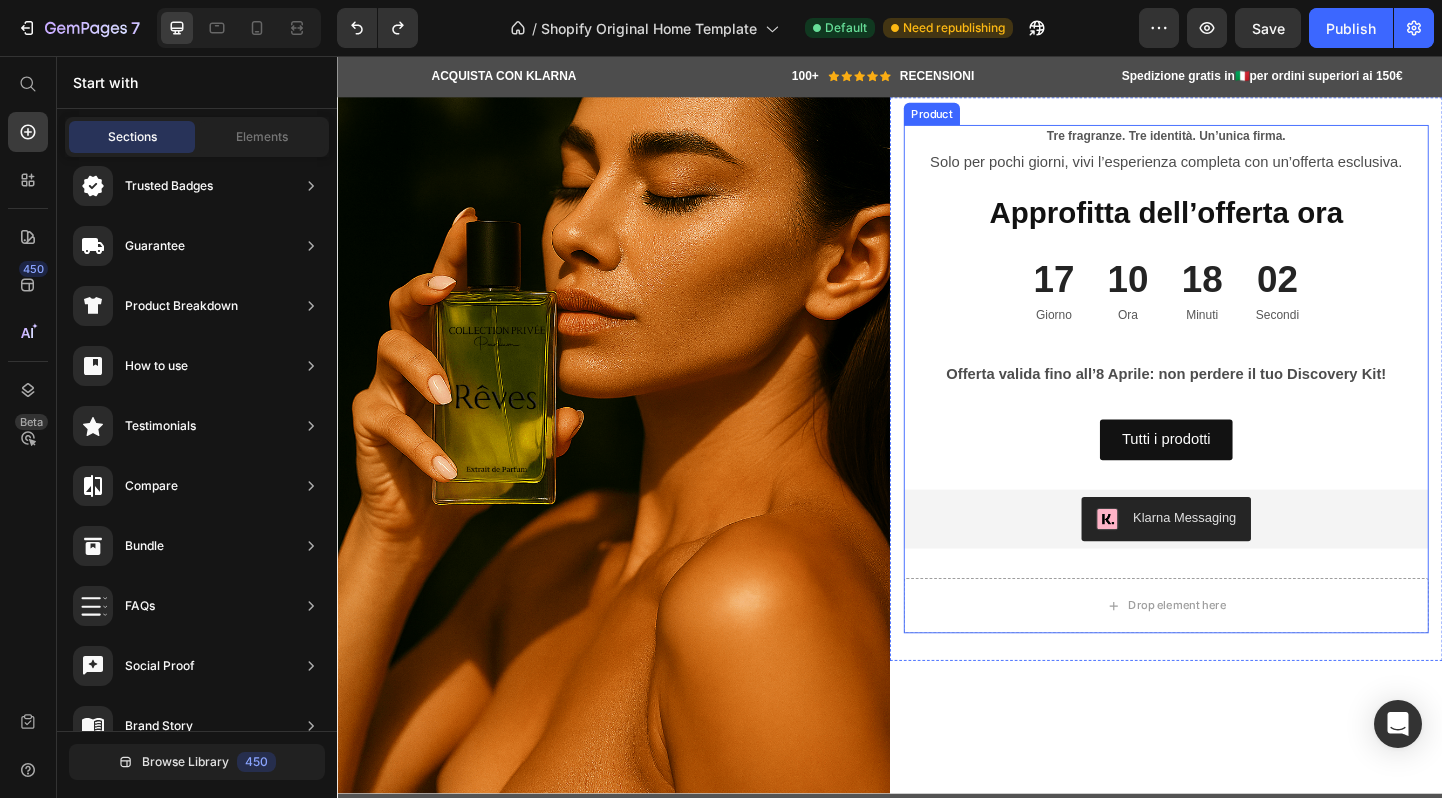 click on "Heading 17 Giorno 10 Ora 18 Minuti 02 Secondi CountDown Timer Offerta valida fino all’8 Aprile: non perdere il tuo Discovery Kit! Text Block Tutti i prodotti Button Klarna Messaging Klarna Messaging
Drop element here Product Row" at bounding box center (1237, 377) 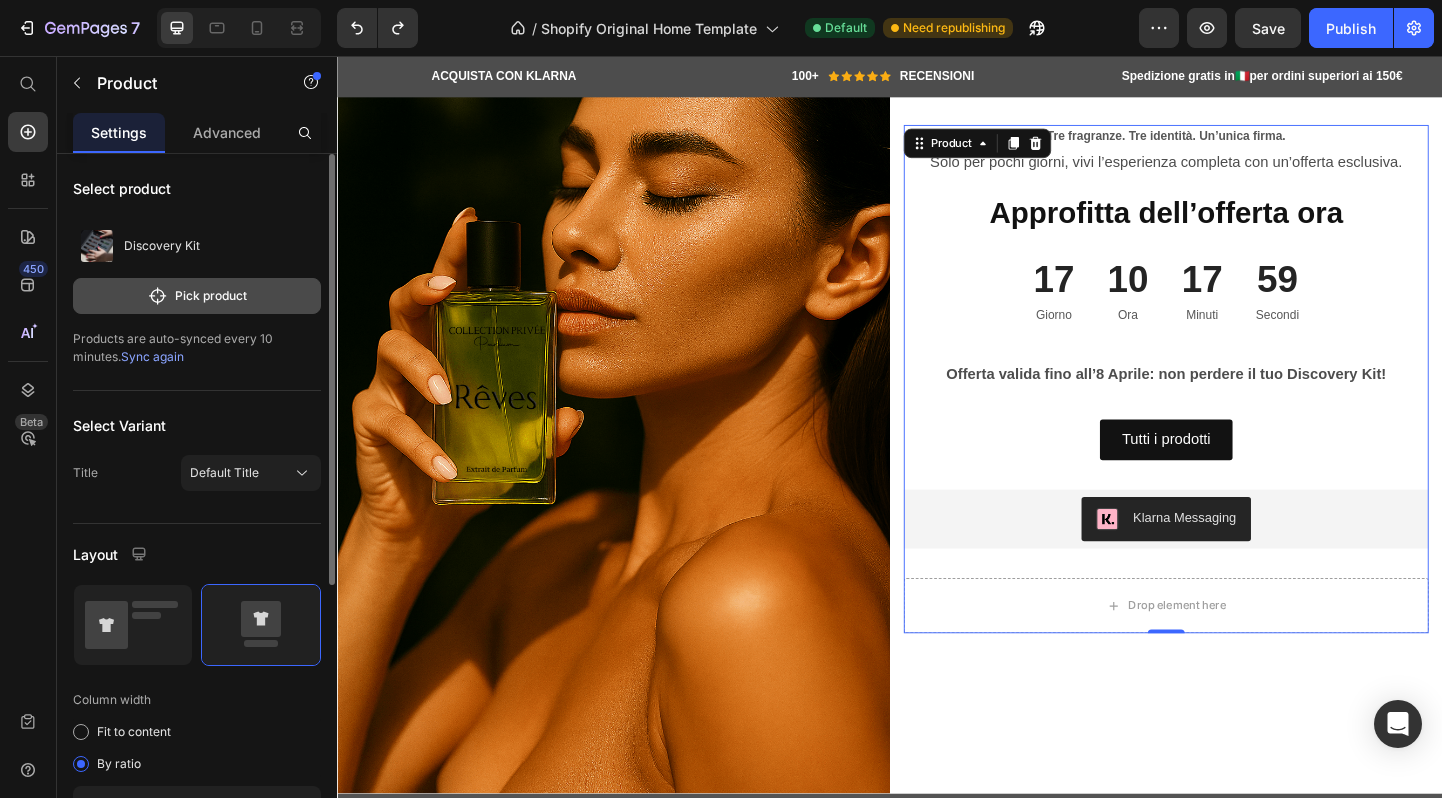 click on "Pick product" at bounding box center [197, 296] 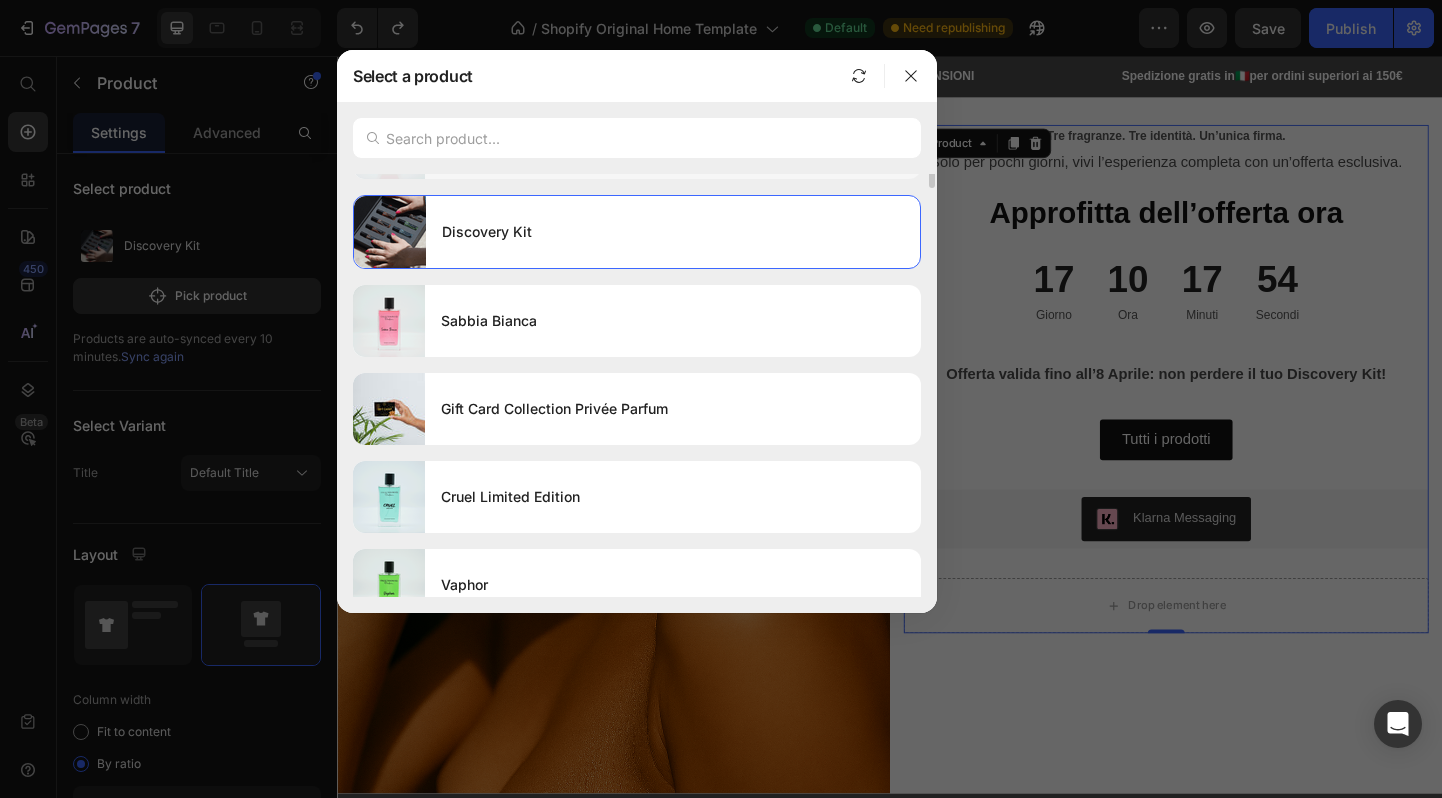 scroll, scrollTop: 59, scrollLeft: 0, axis: vertical 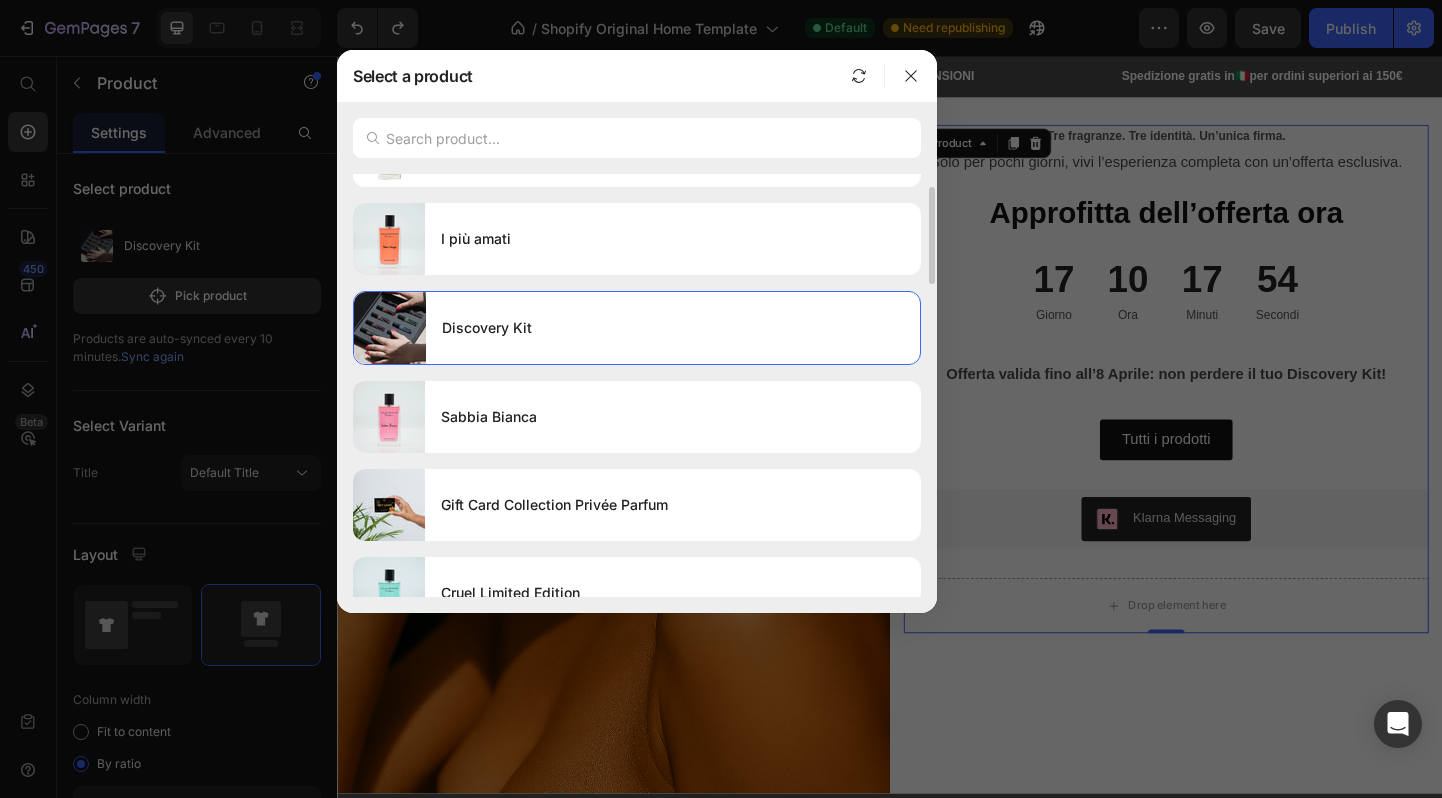 click at bounding box center [721, 399] 